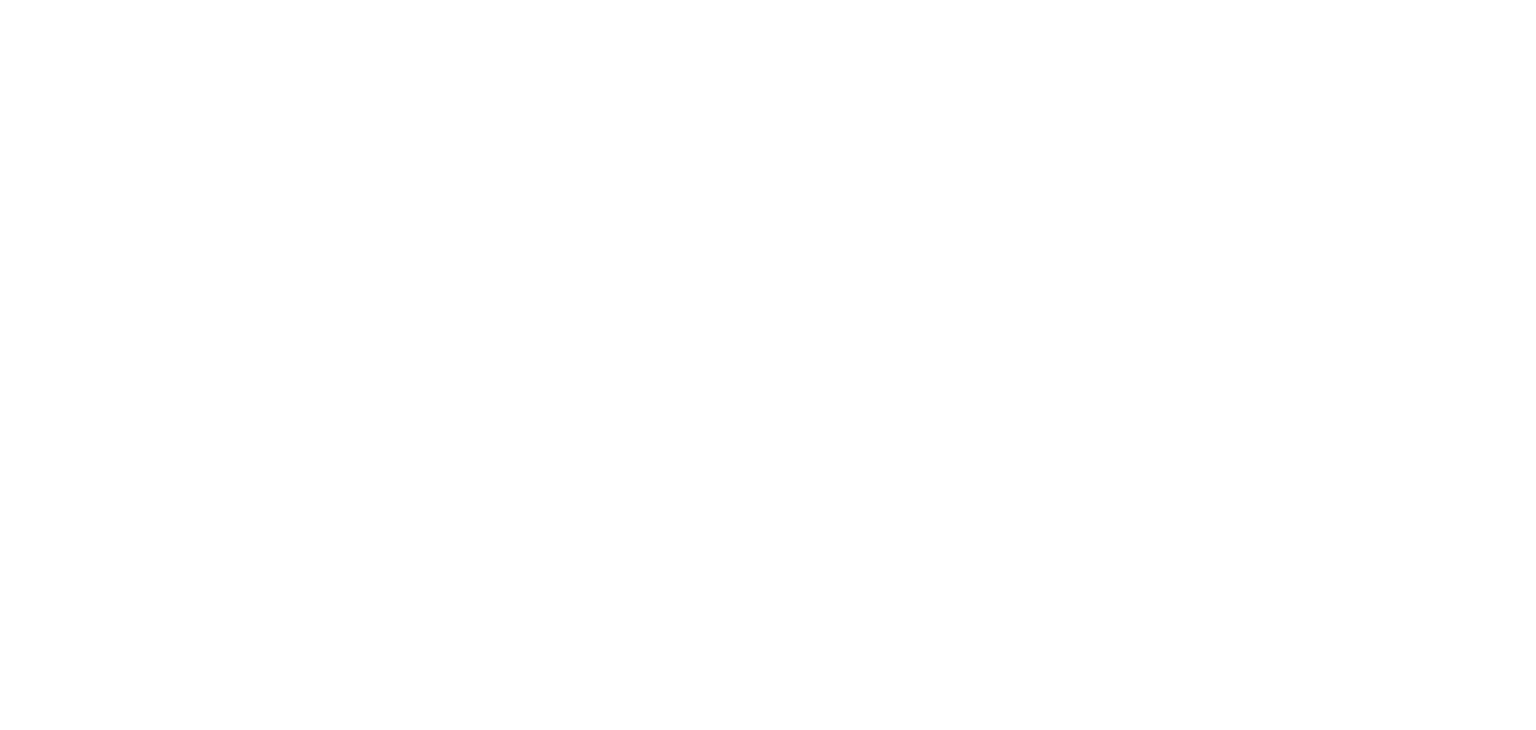 scroll, scrollTop: 0, scrollLeft: 0, axis: both 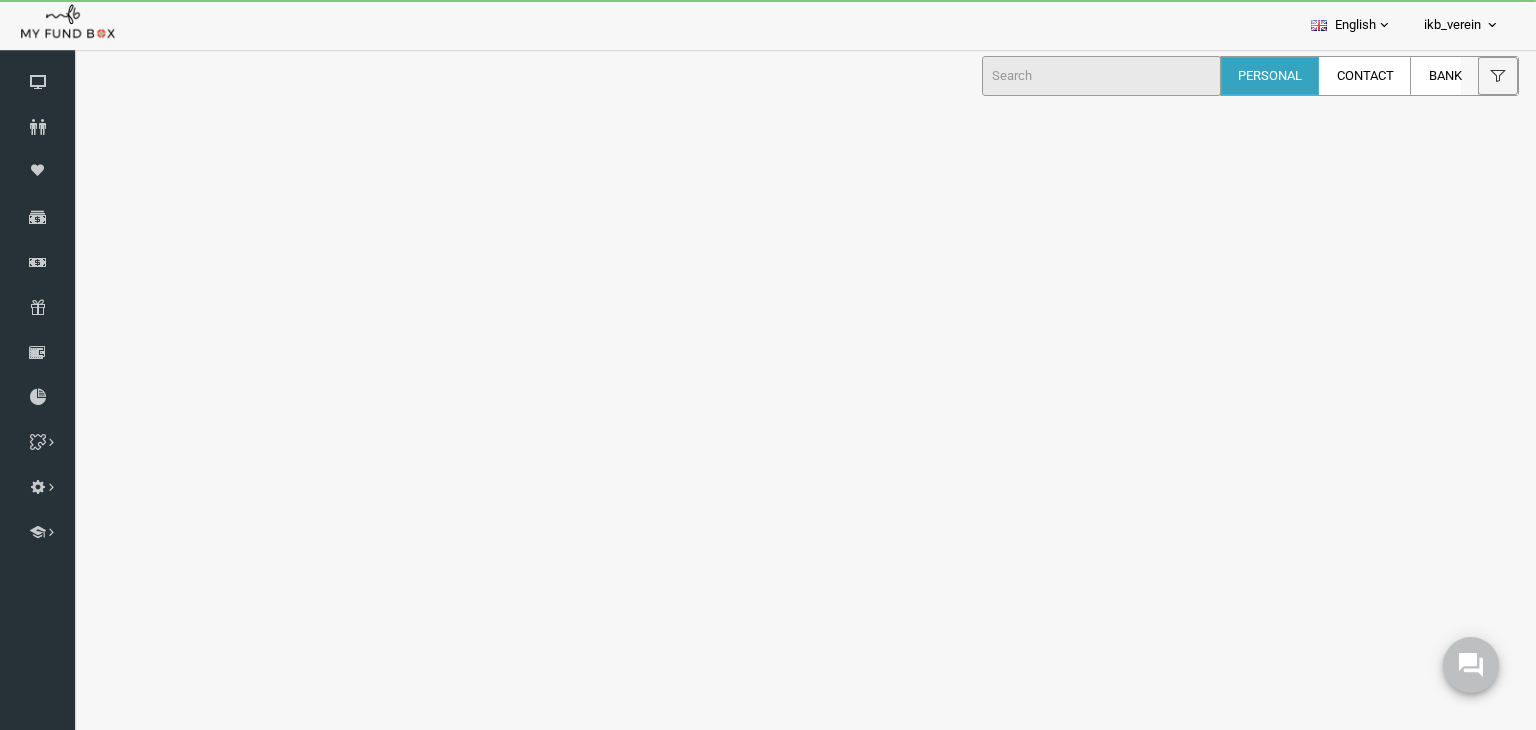 click at bounding box center (1492, 25) 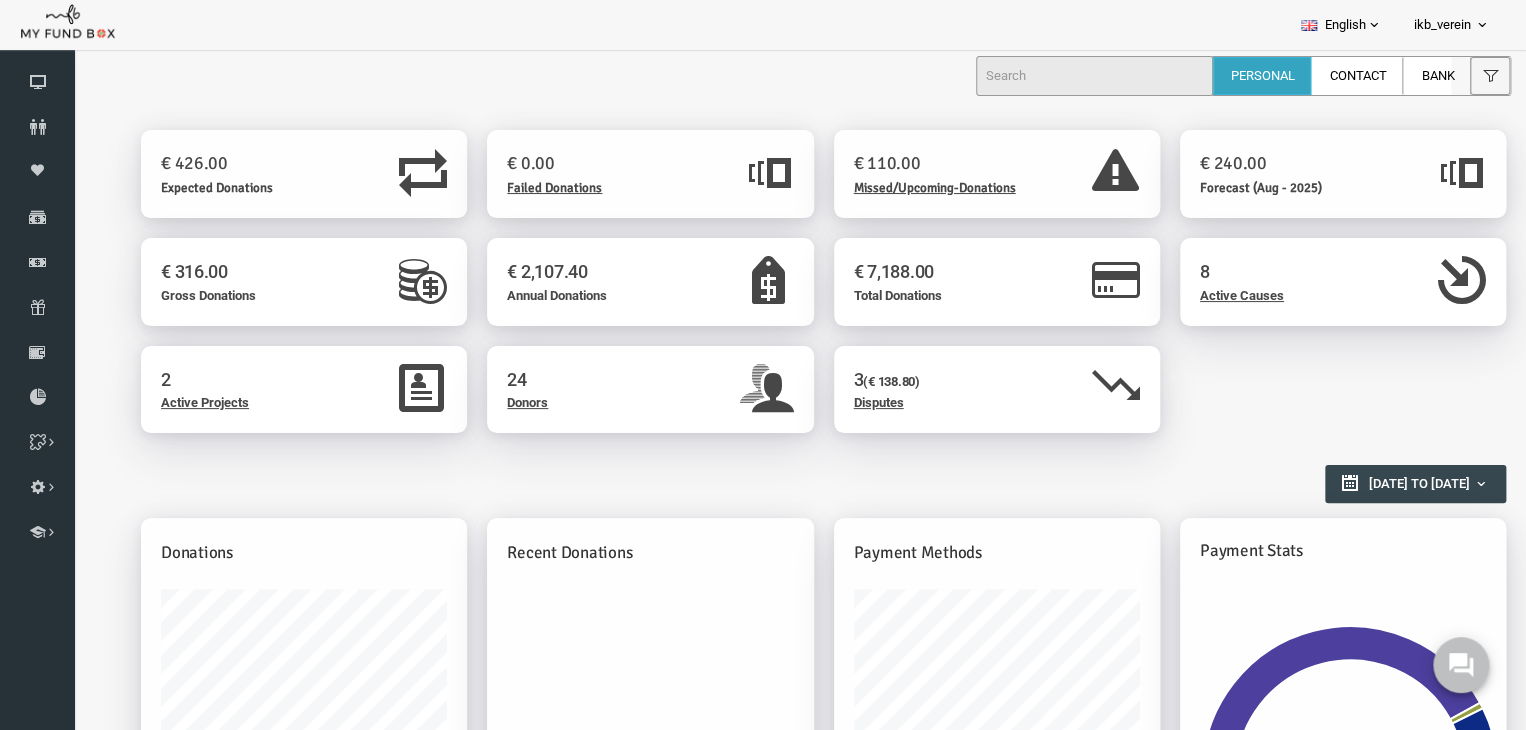 click on "ikb_verein" at bounding box center [1452, 25] 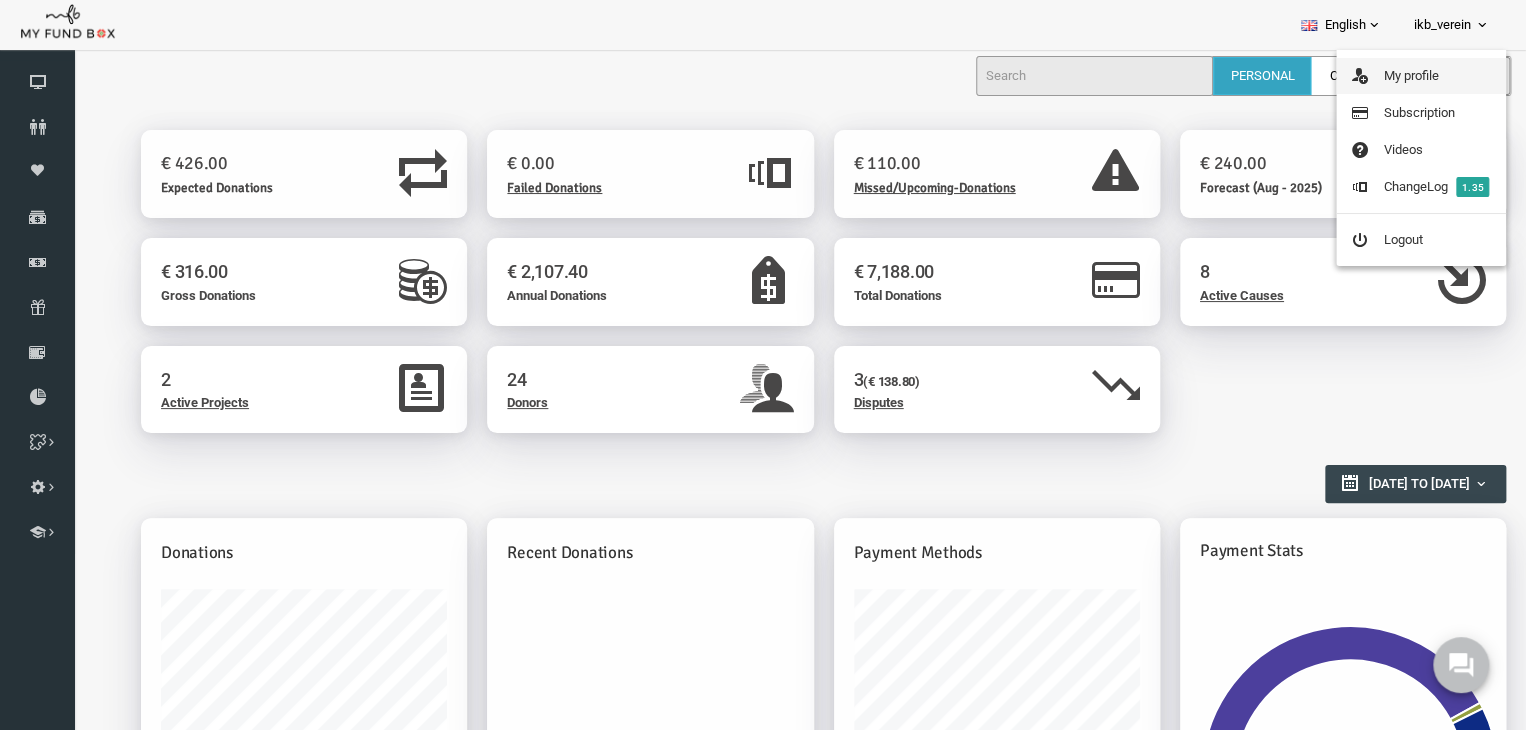 click on "My profile" at bounding box center (1421, 76) 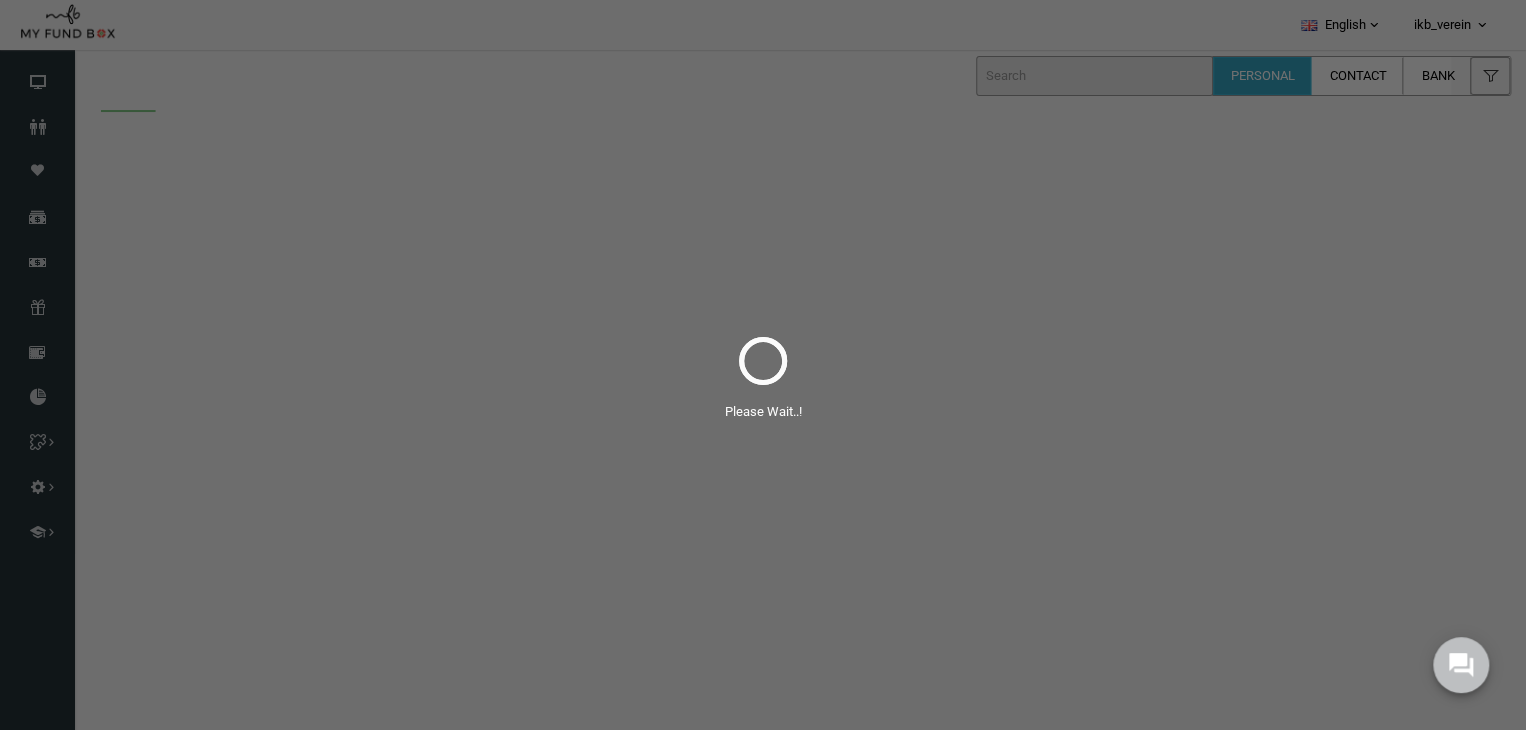 scroll, scrollTop: 0, scrollLeft: 0, axis: both 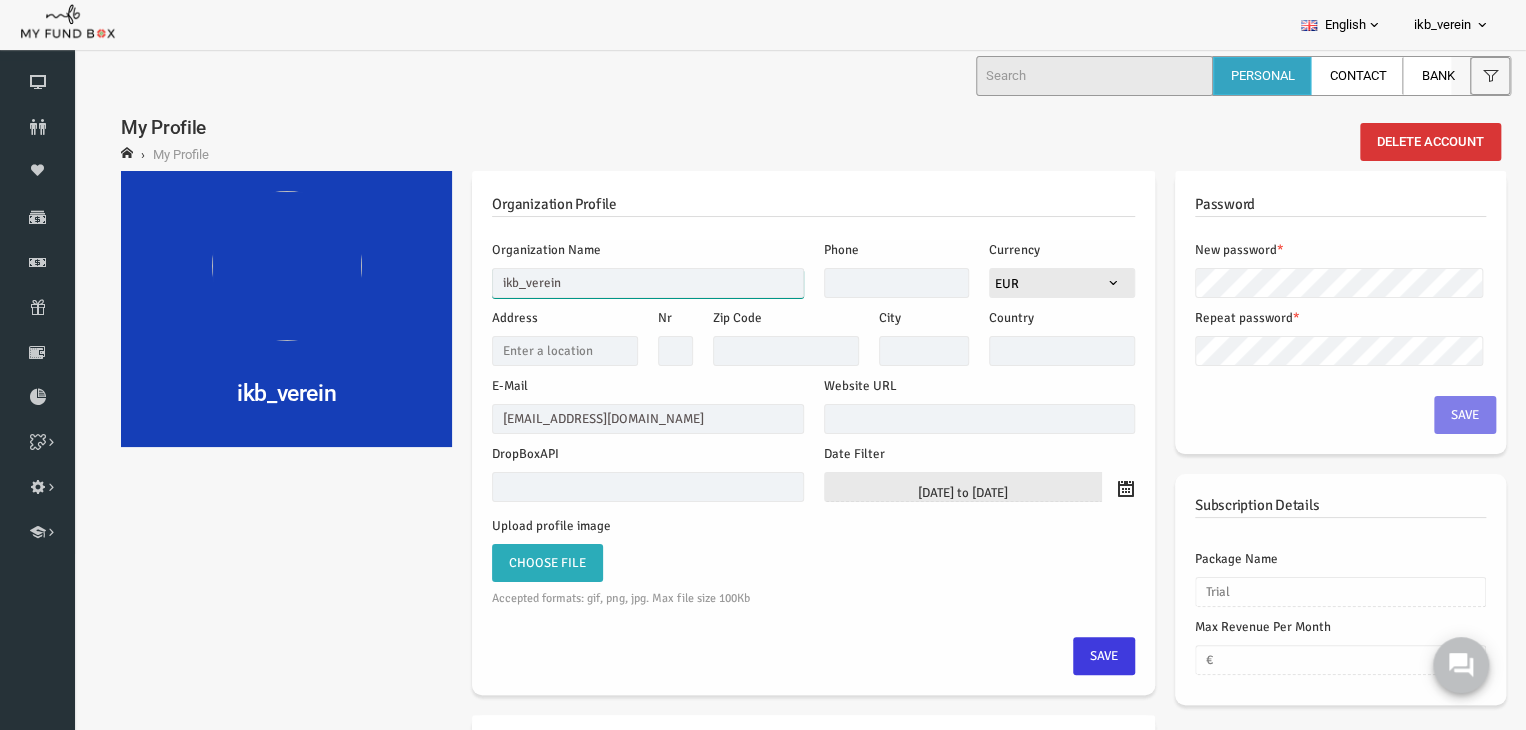 drag, startPoint x: 552, startPoint y: 288, endPoint x: 450, endPoint y: 282, distance: 102.176315 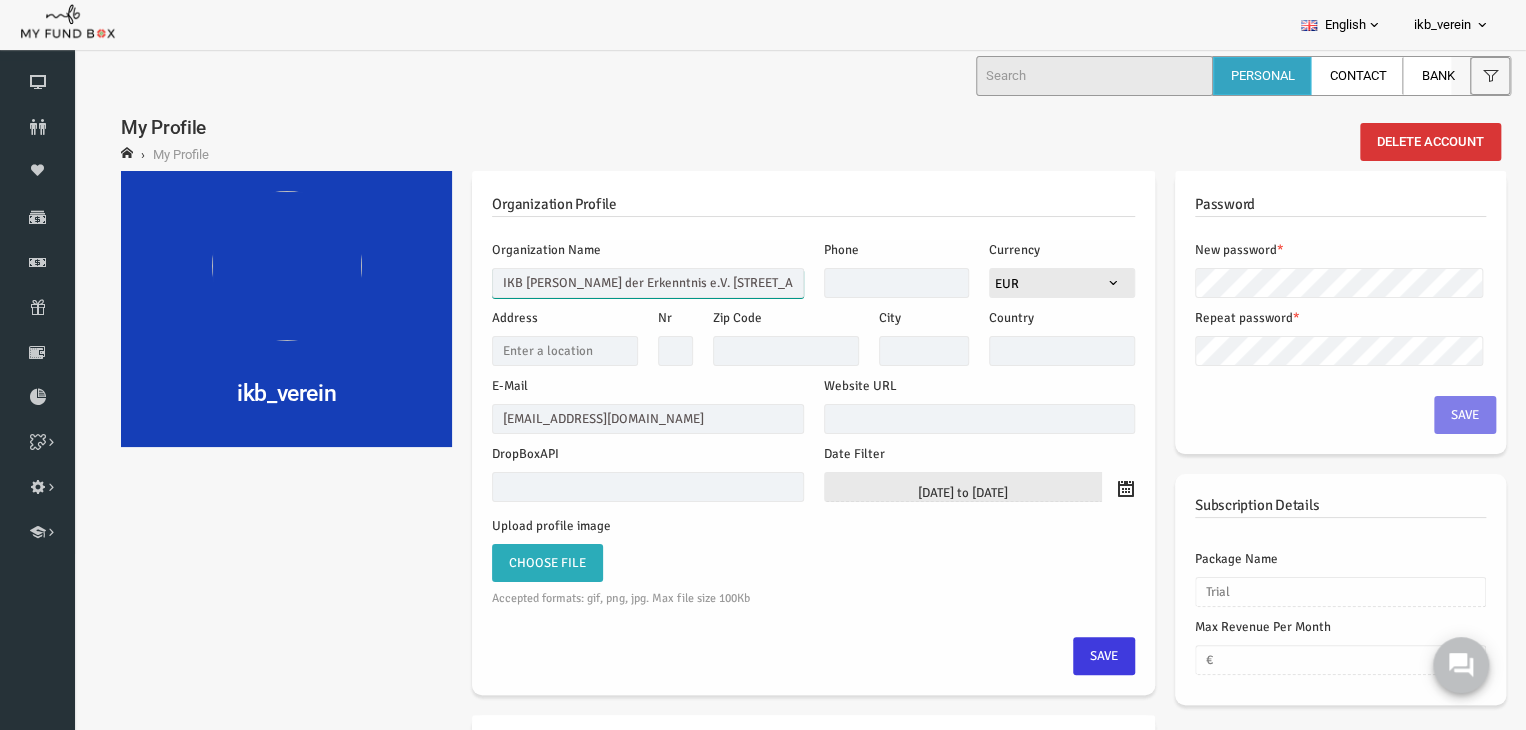 scroll, scrollTop: 0, scrollLeft: 58, axis: horizontal 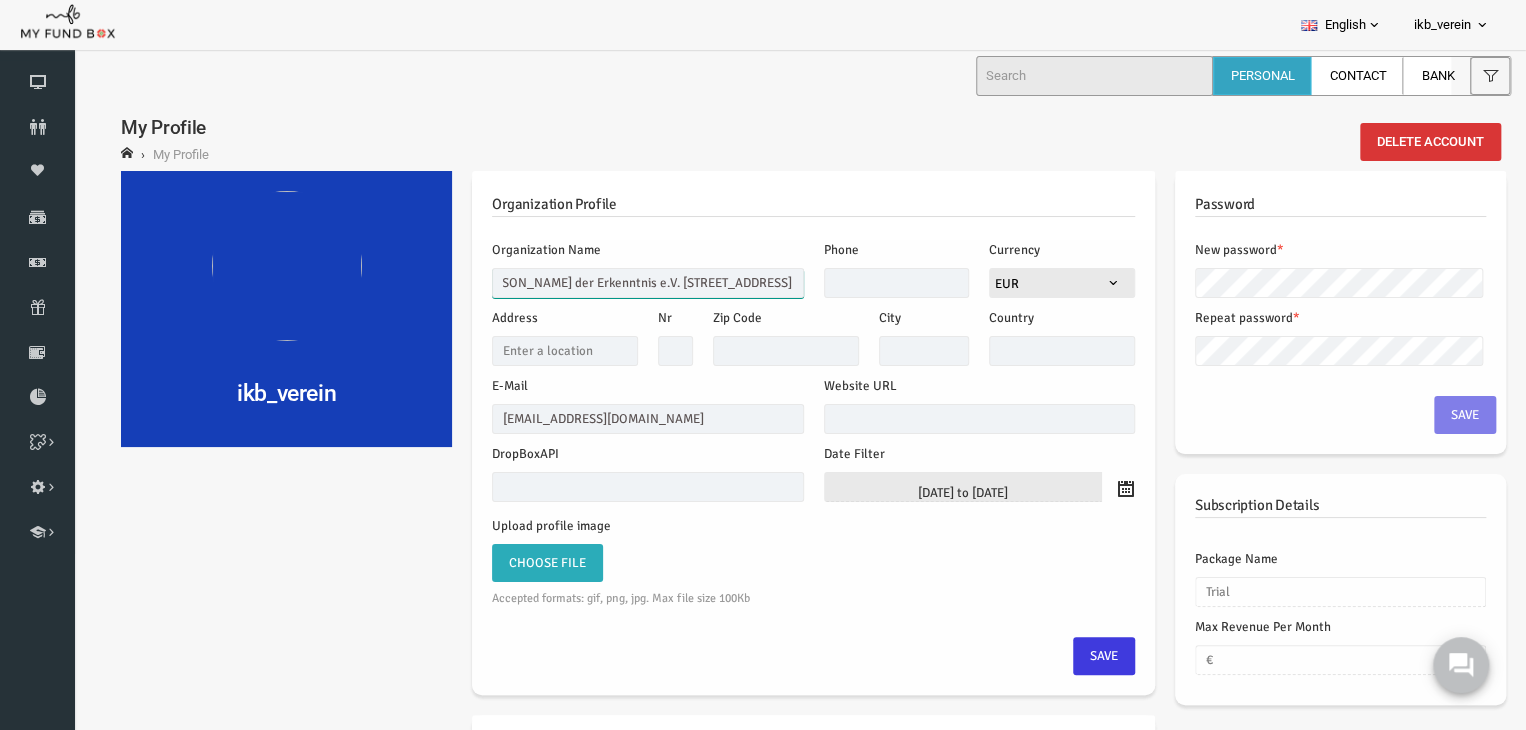 drag, startPoint x: 583, startPoint y: 284, endPoint x: 887, endPoint y: 283, distance: 304.00165 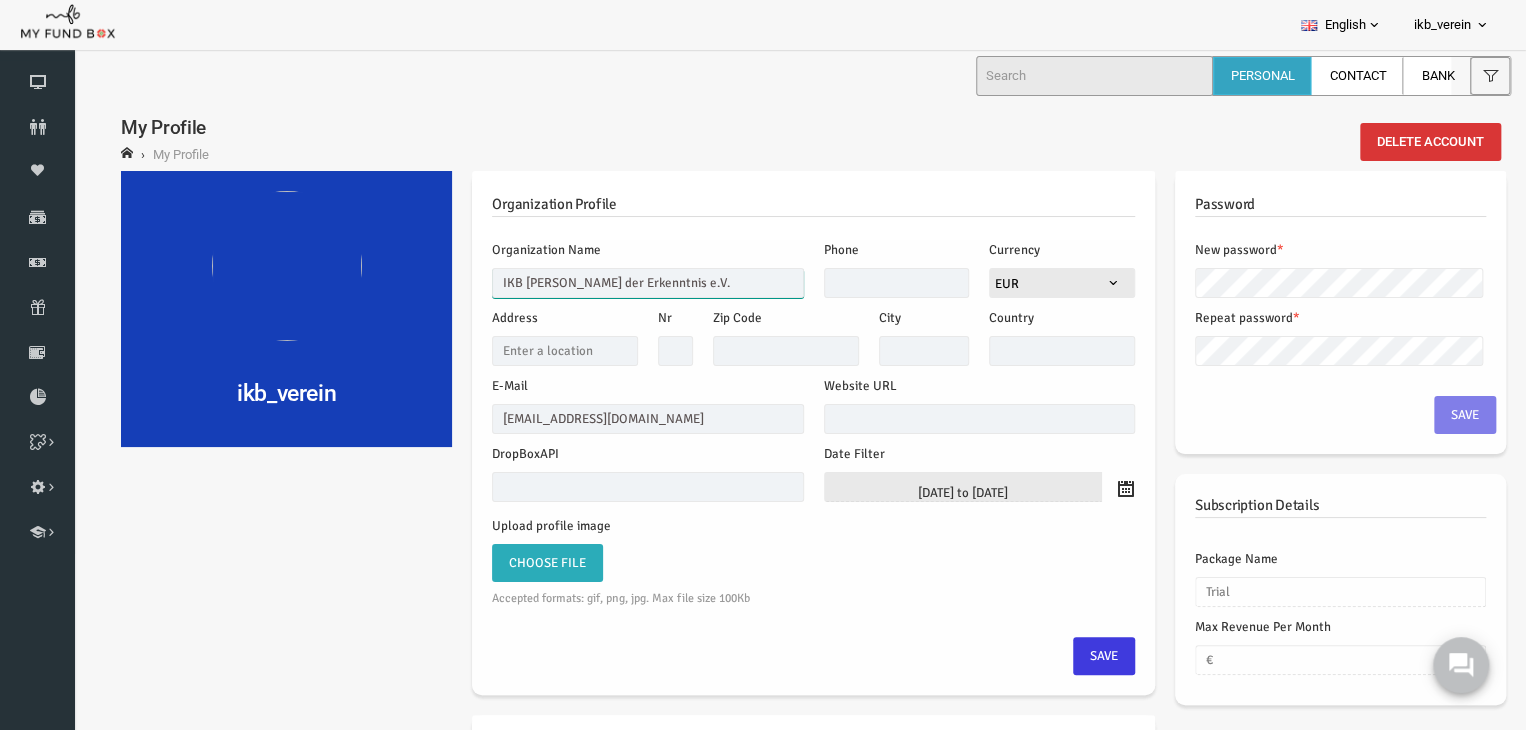 scroll, scrollTop: 0, scrollLeft: 0, axis: both 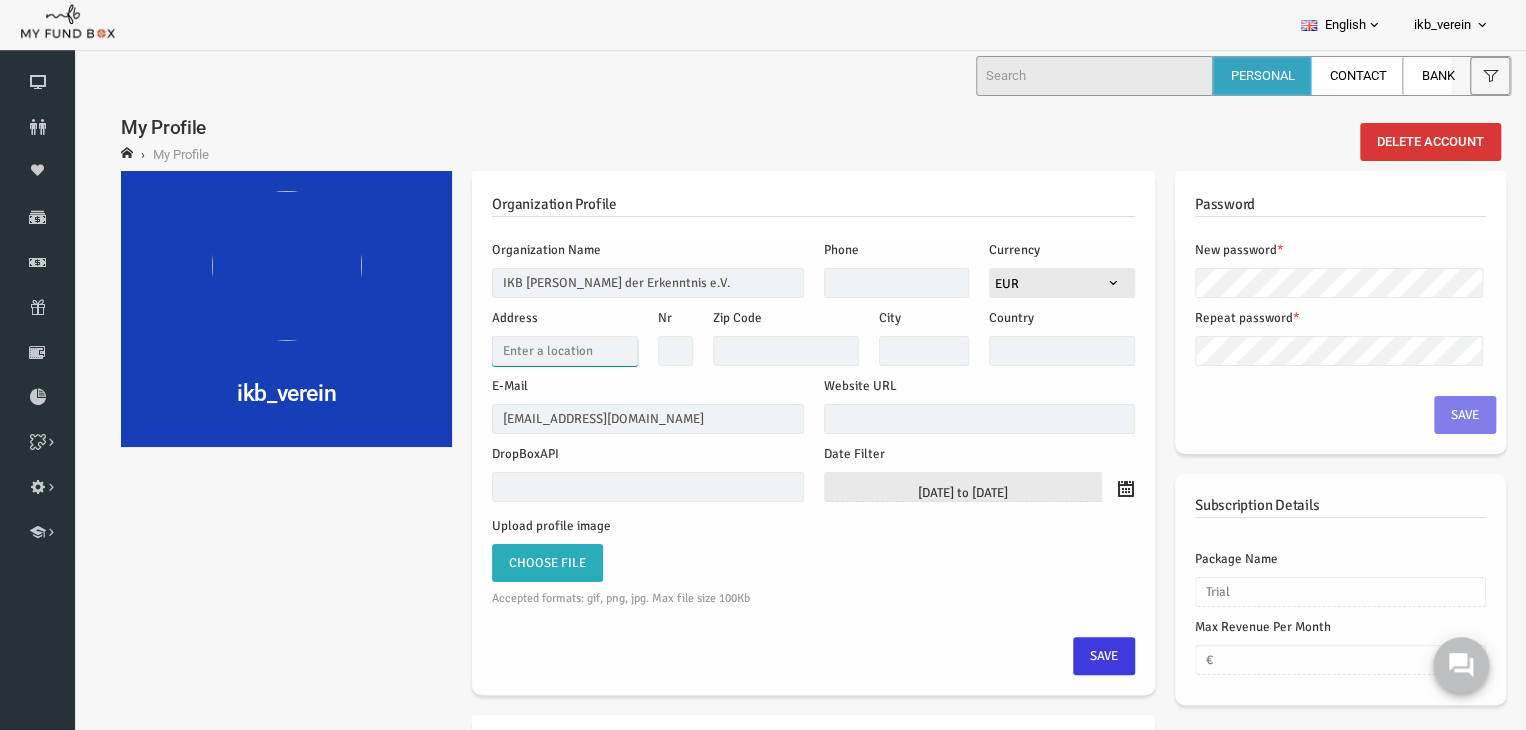 click at bounding box center [536, 351] 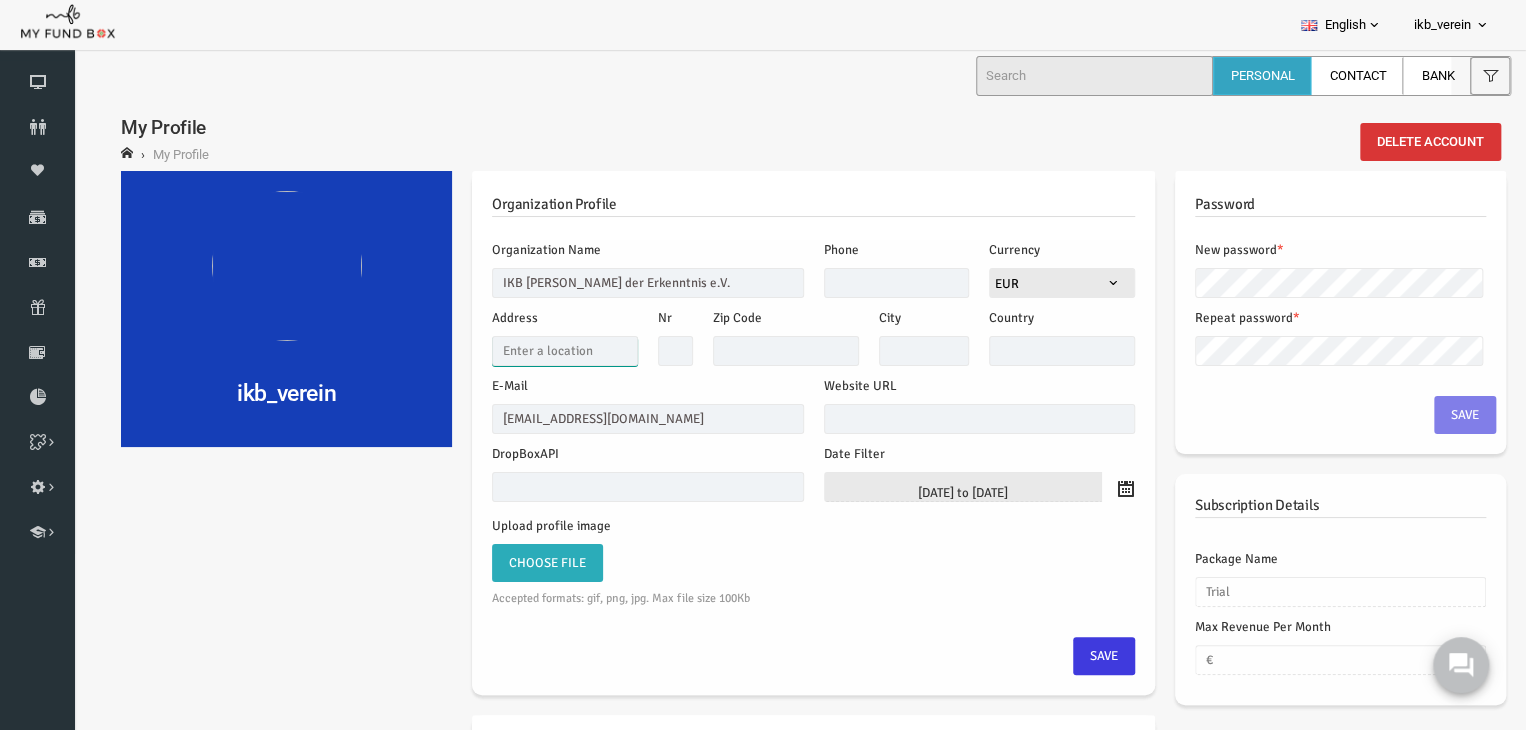 paste on "[STREET_ADDRESS]" 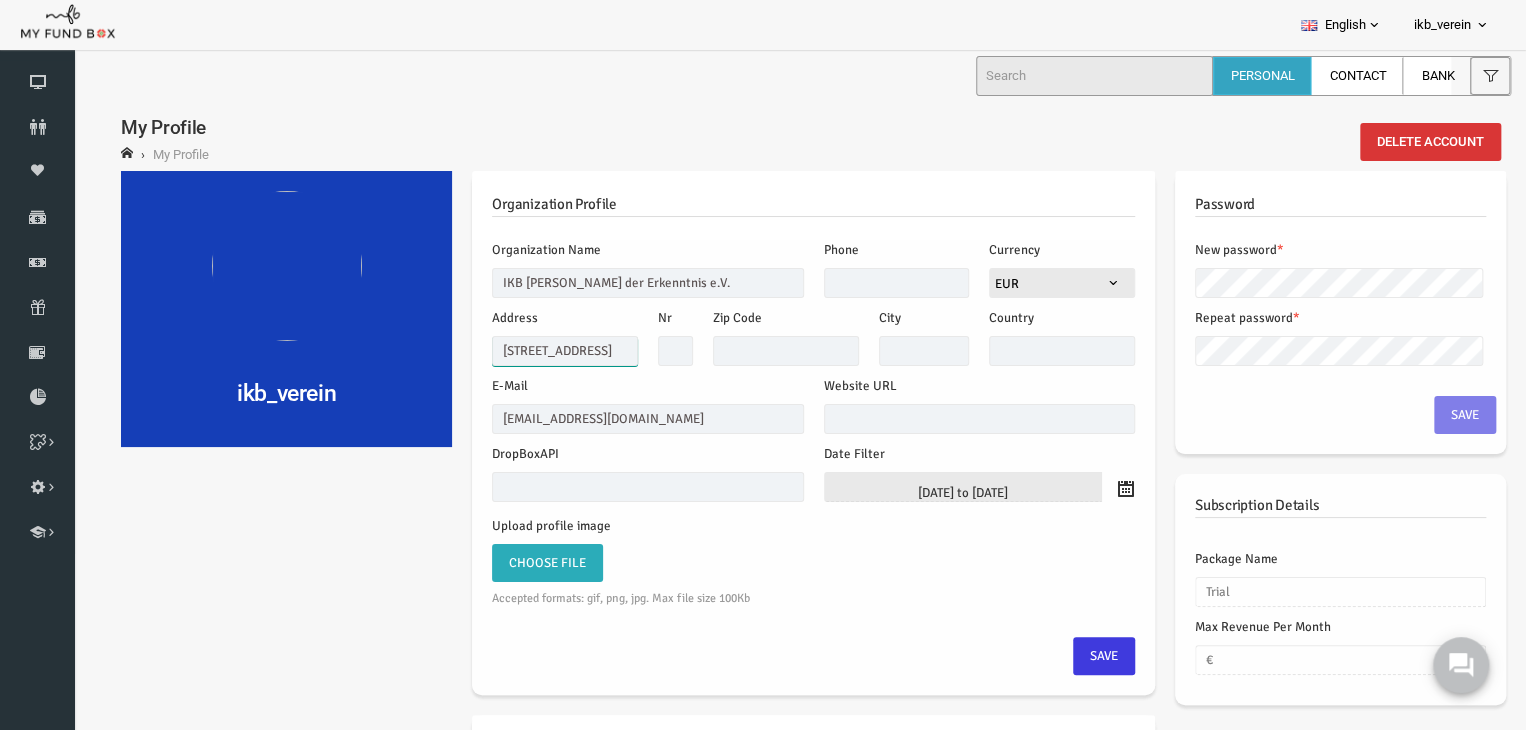 scroll, scrollTop: 0, scrollLeft: 52, axis: horizontal 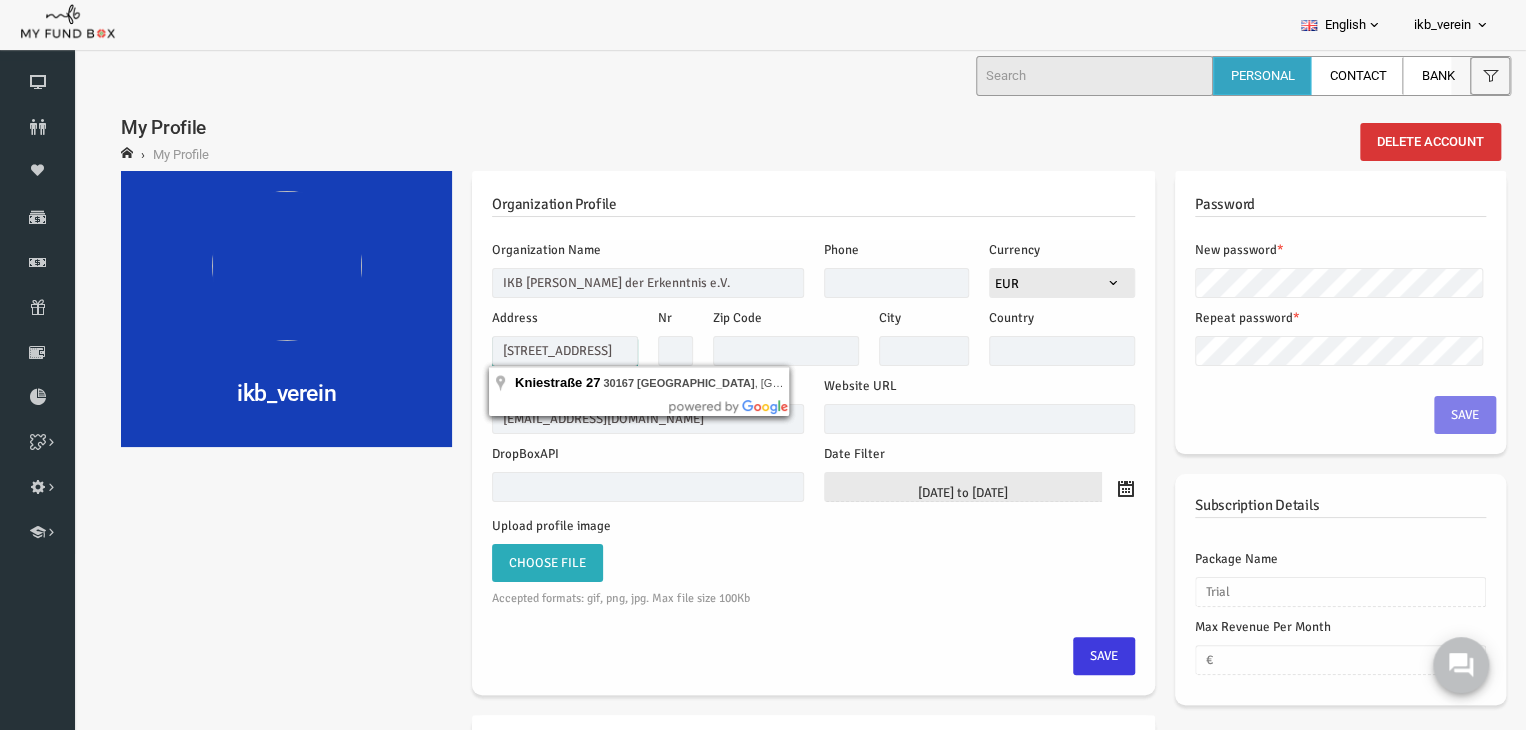 drag, startPoint x: 500, startPoint y: 345, endPoint x: 690, endPoint y: 351, distance: 190.09471 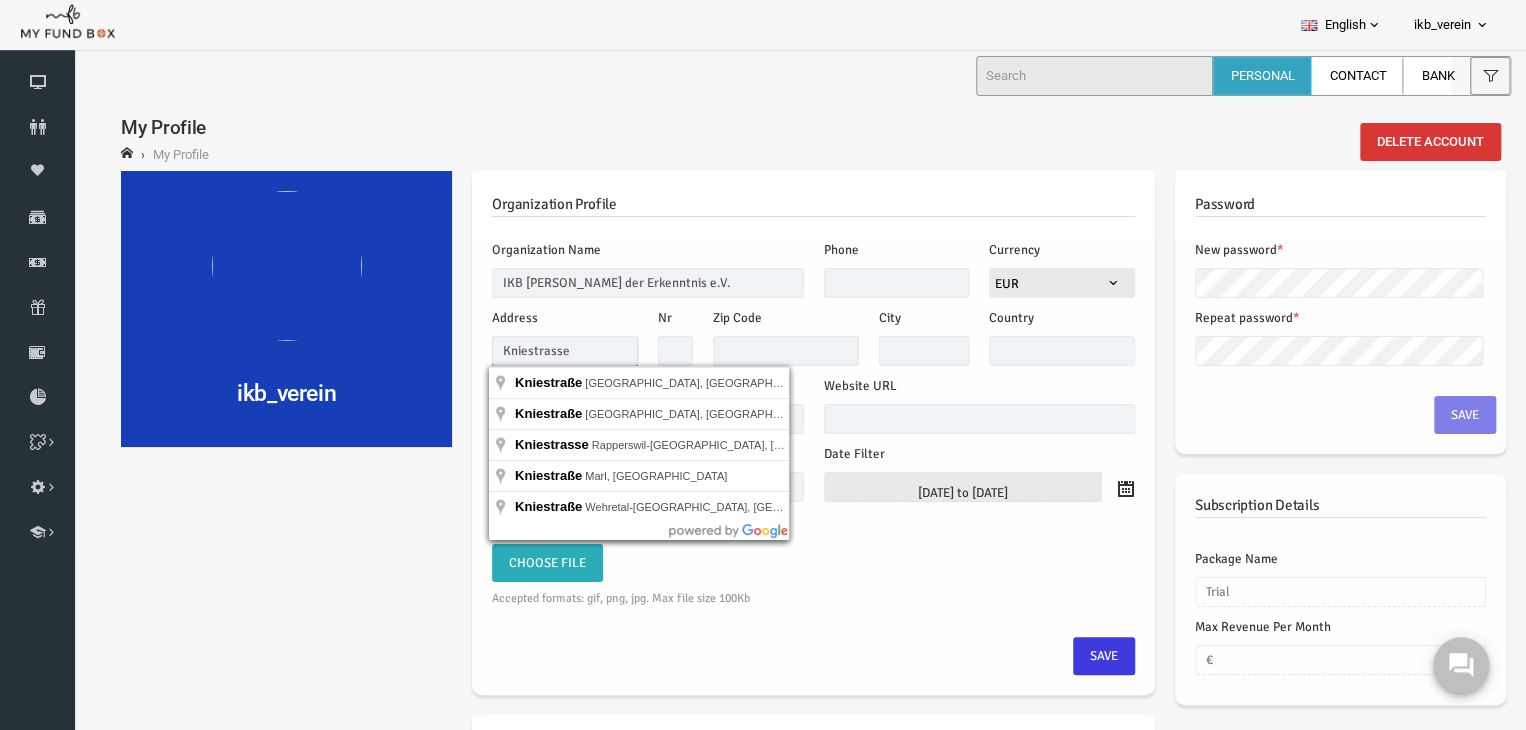 type on "Kniestrasse" 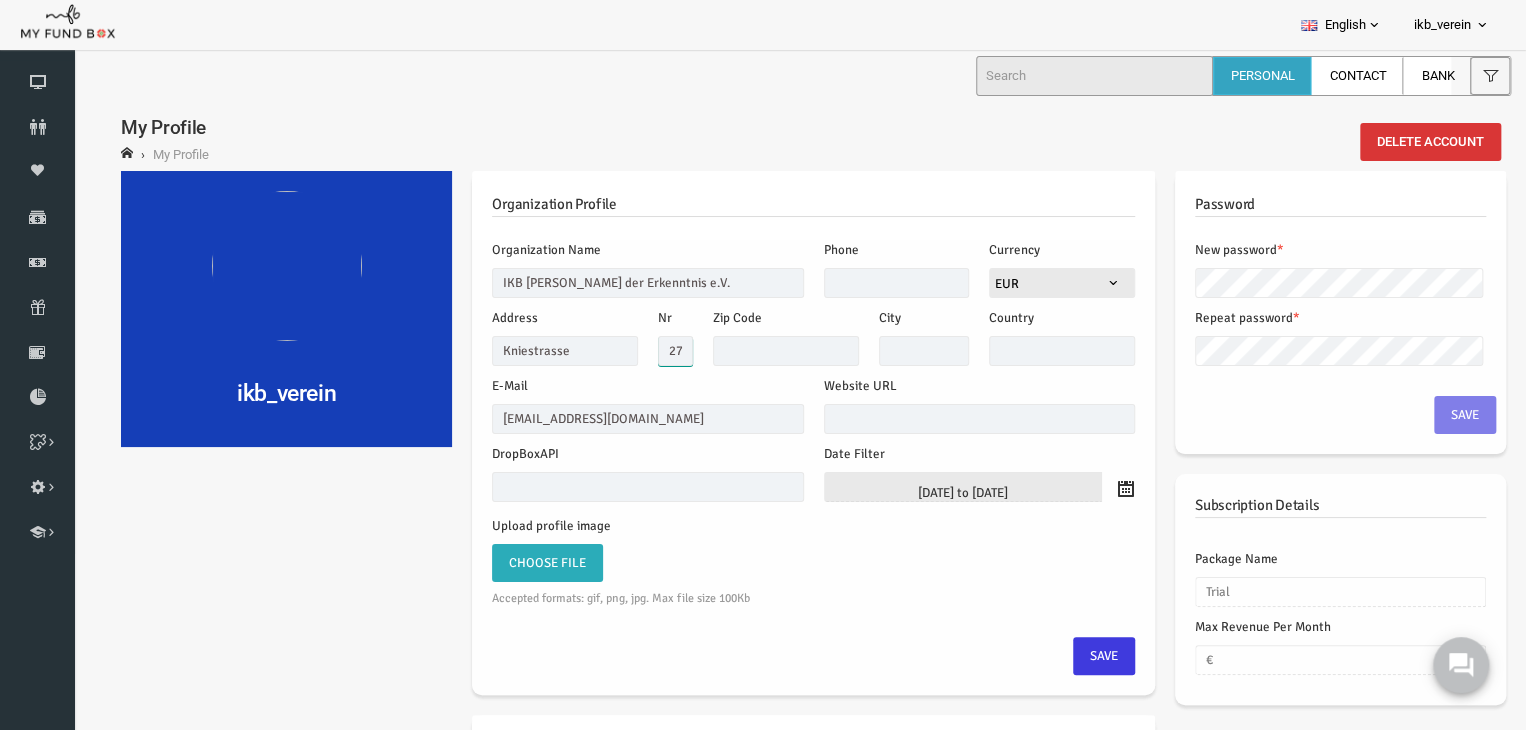 type on "27" 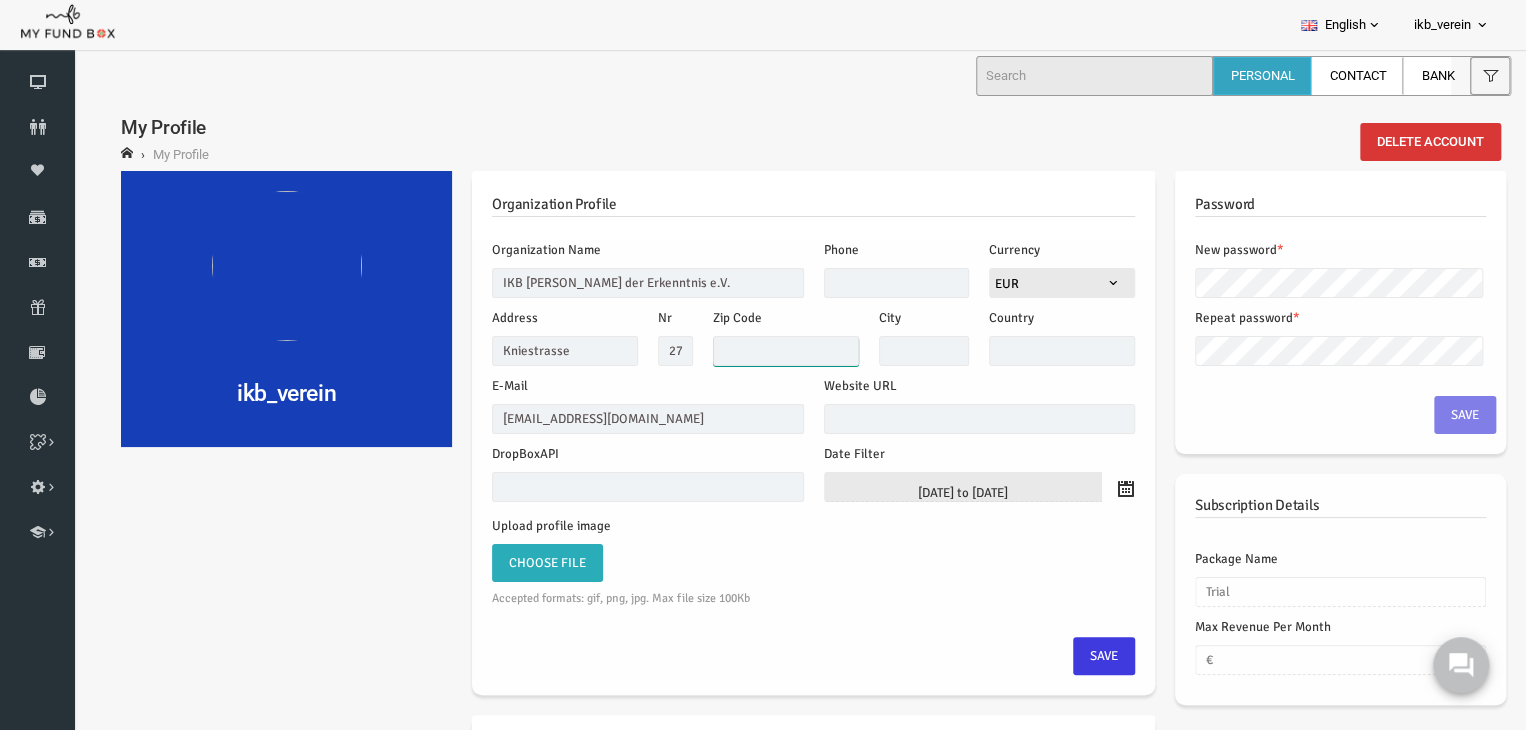 paste on "30167 [GEOGRAPHIC_DATA]" 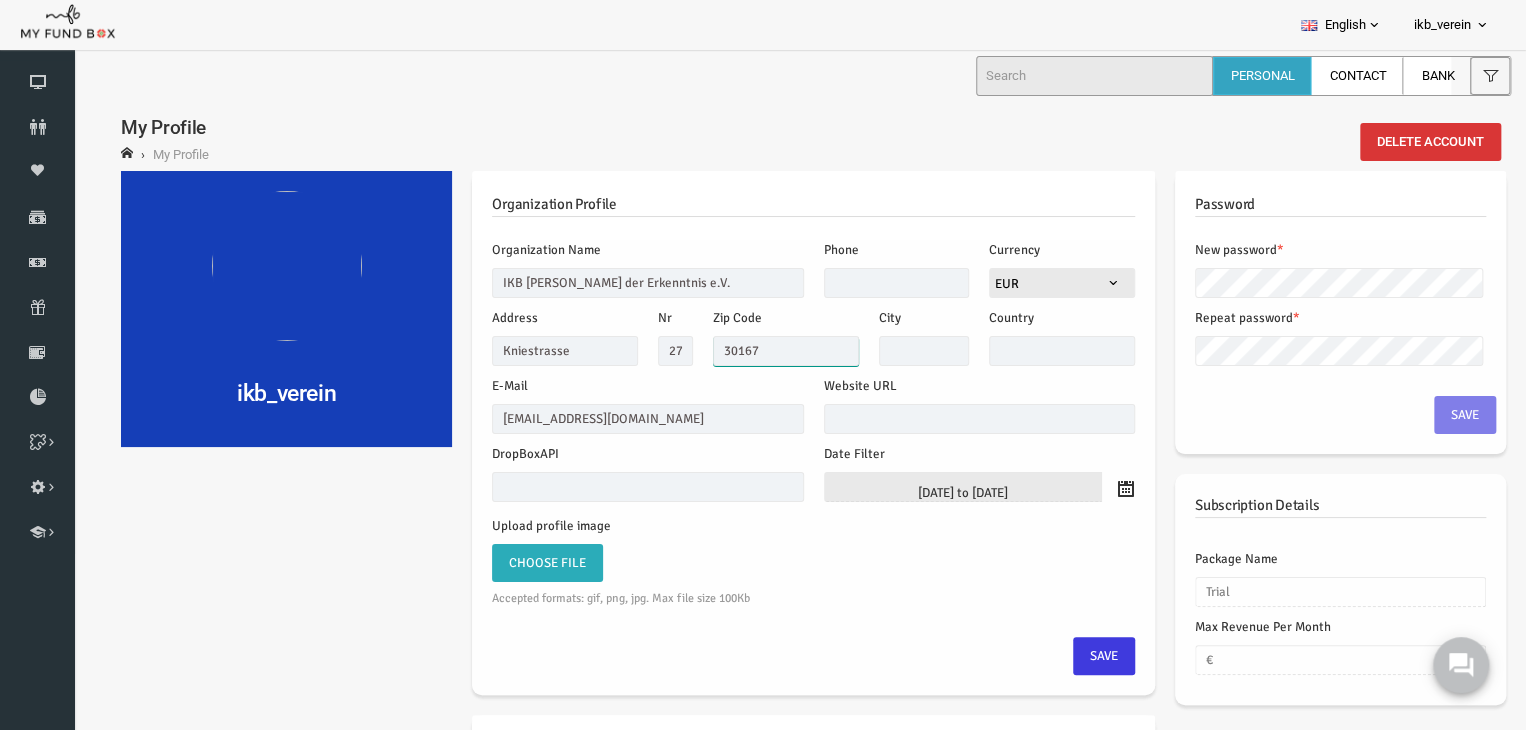 type on "30167" 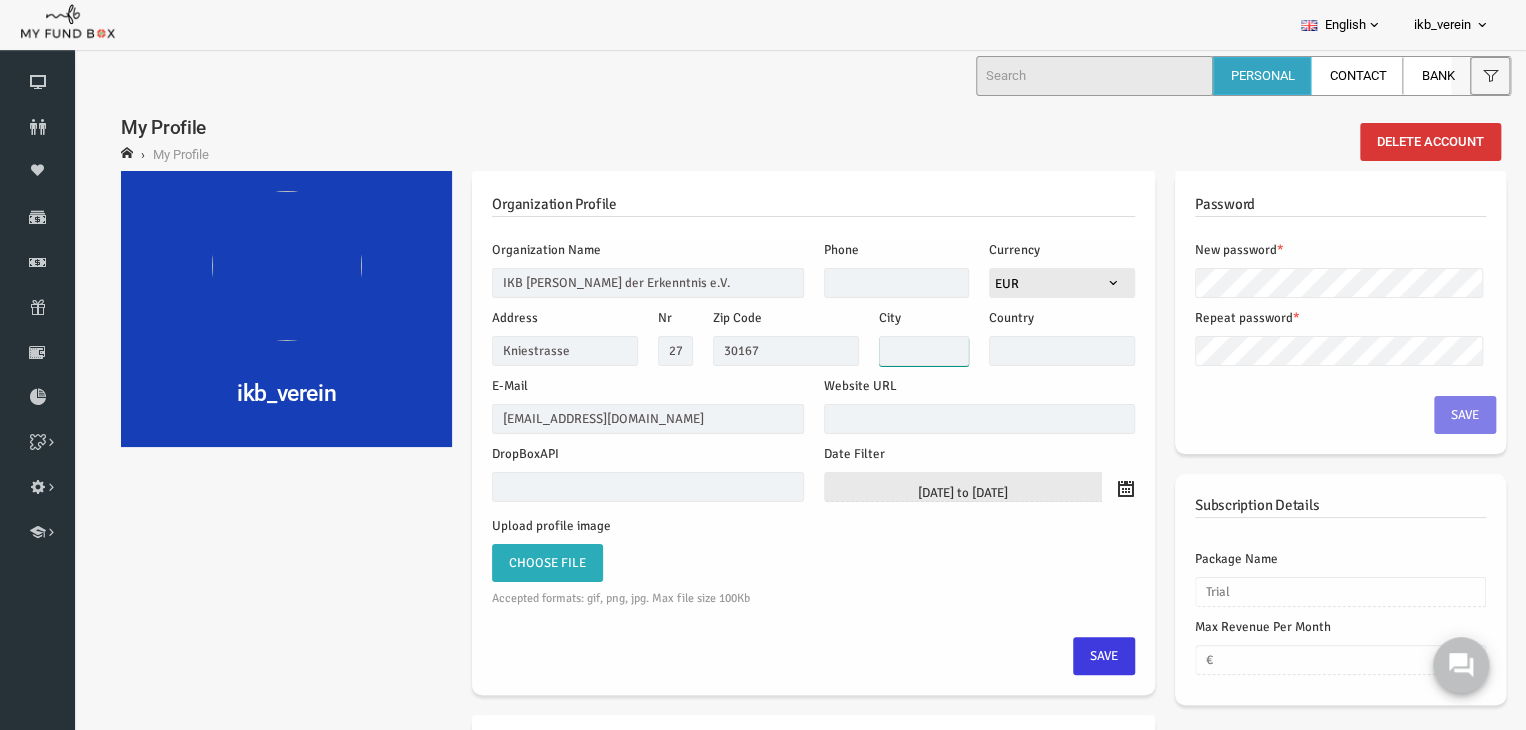 paste on "30167 [GEOGRAPHIC_DATA]" 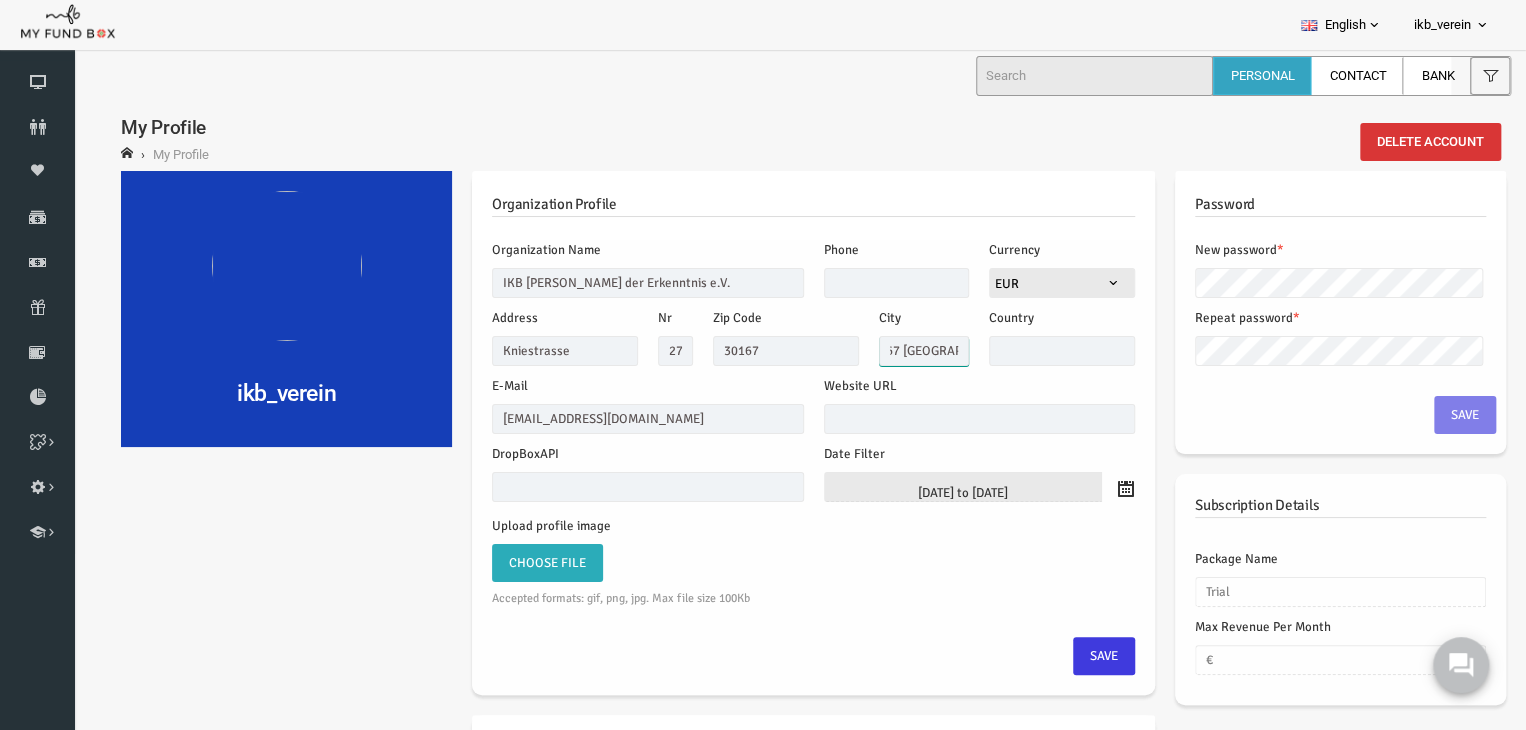 scroll, scrollTop: 0, scrollLeft: 0, axis: both 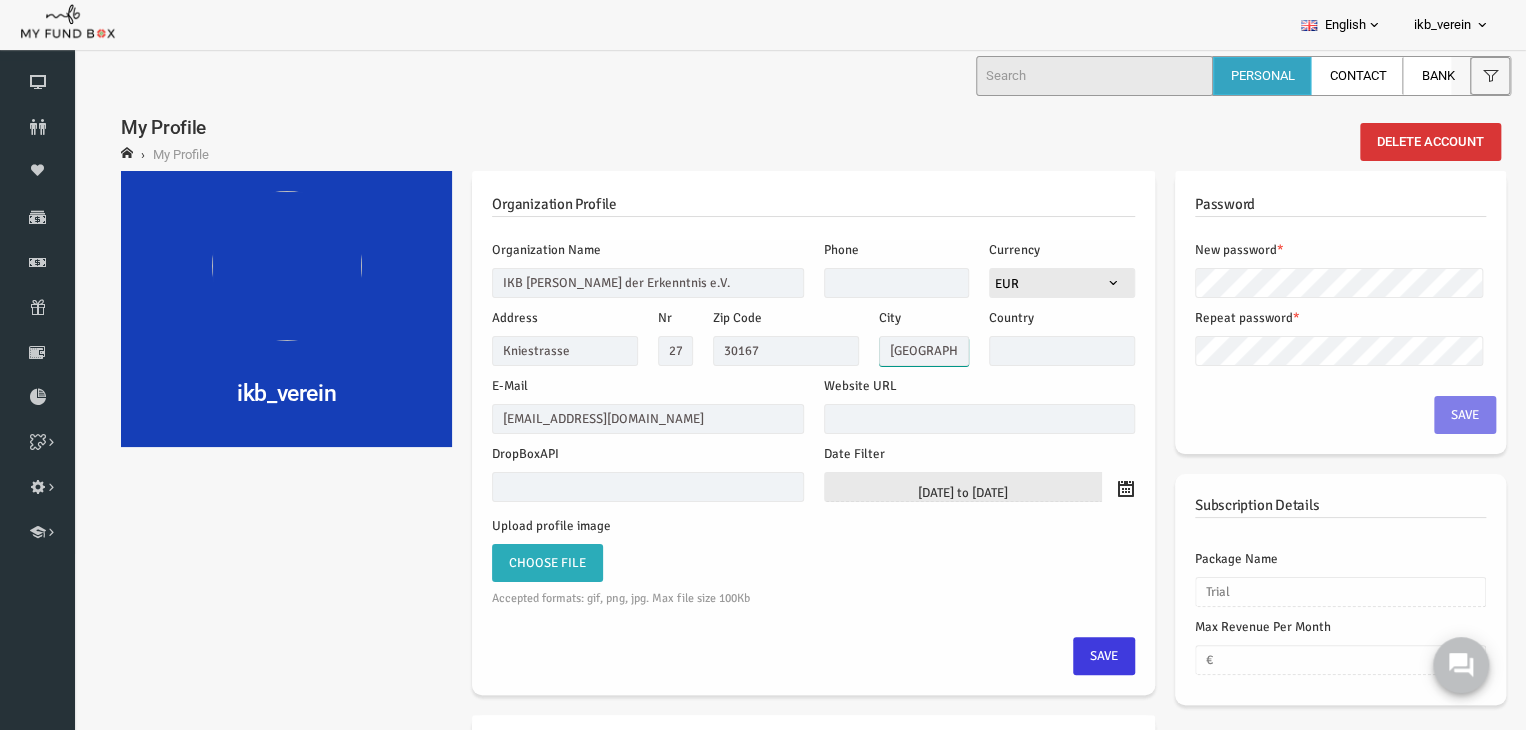 type on "[GEOGRAPHIC_DATA]" 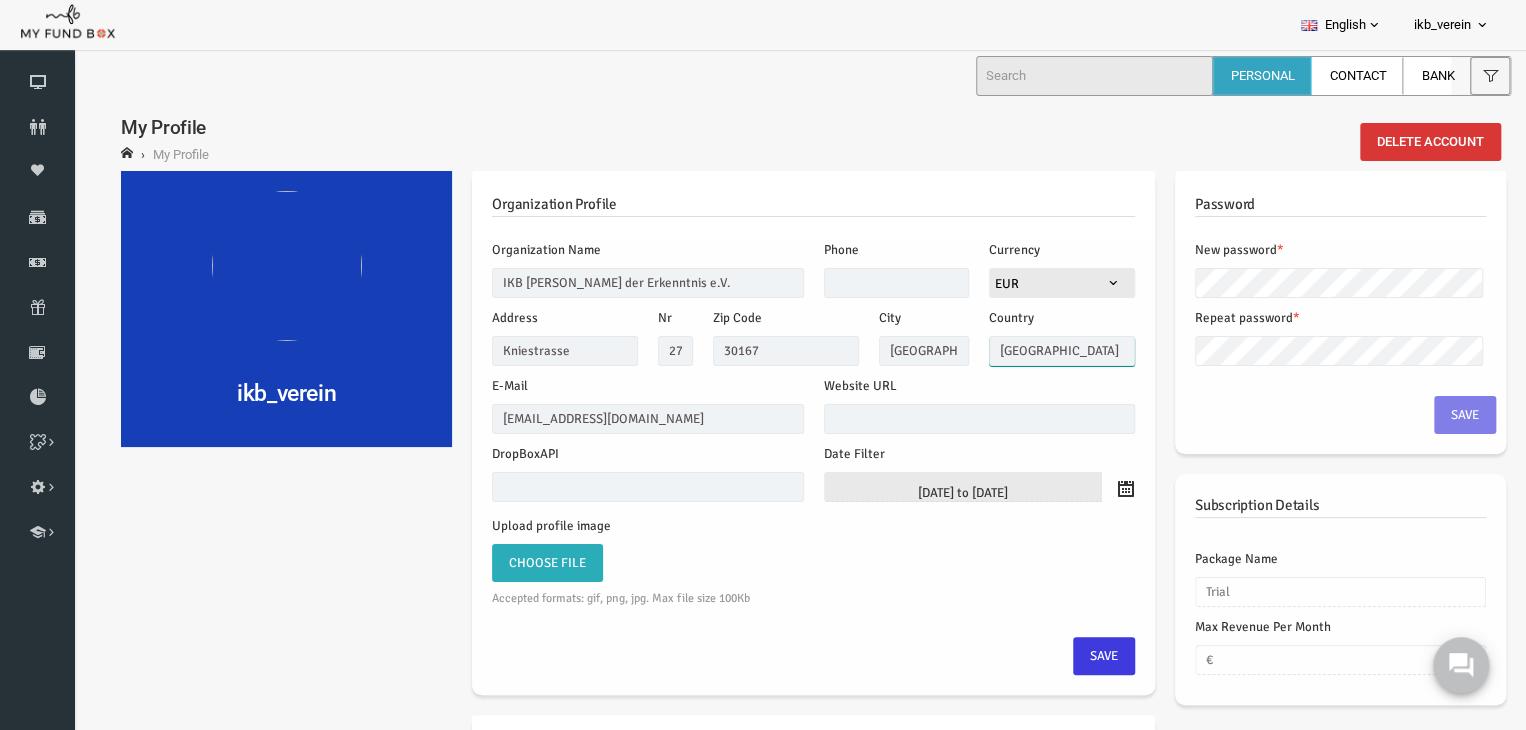 type on "[GEOGRAPHIC_DATA]" 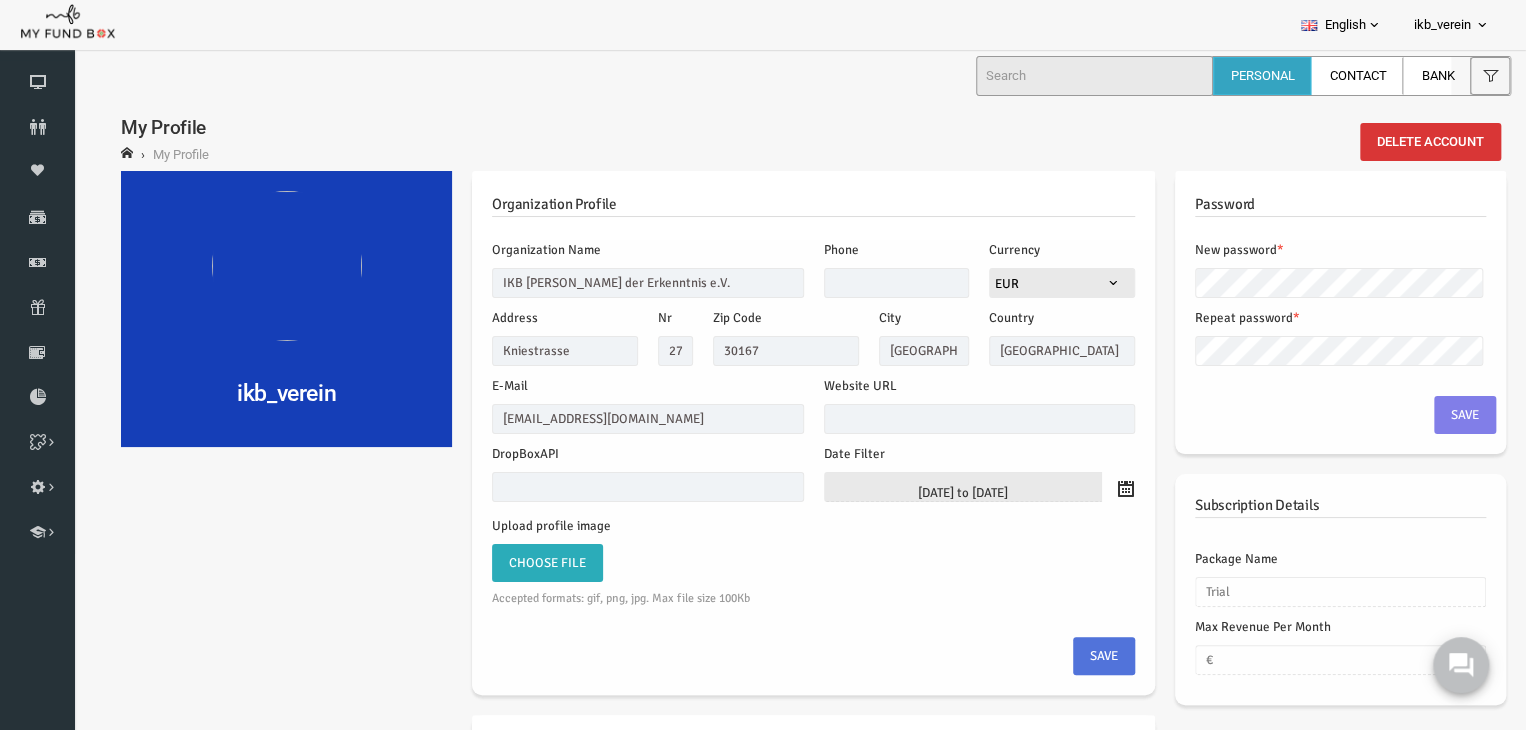 click on "Save" at bounding box center (1075, 656) 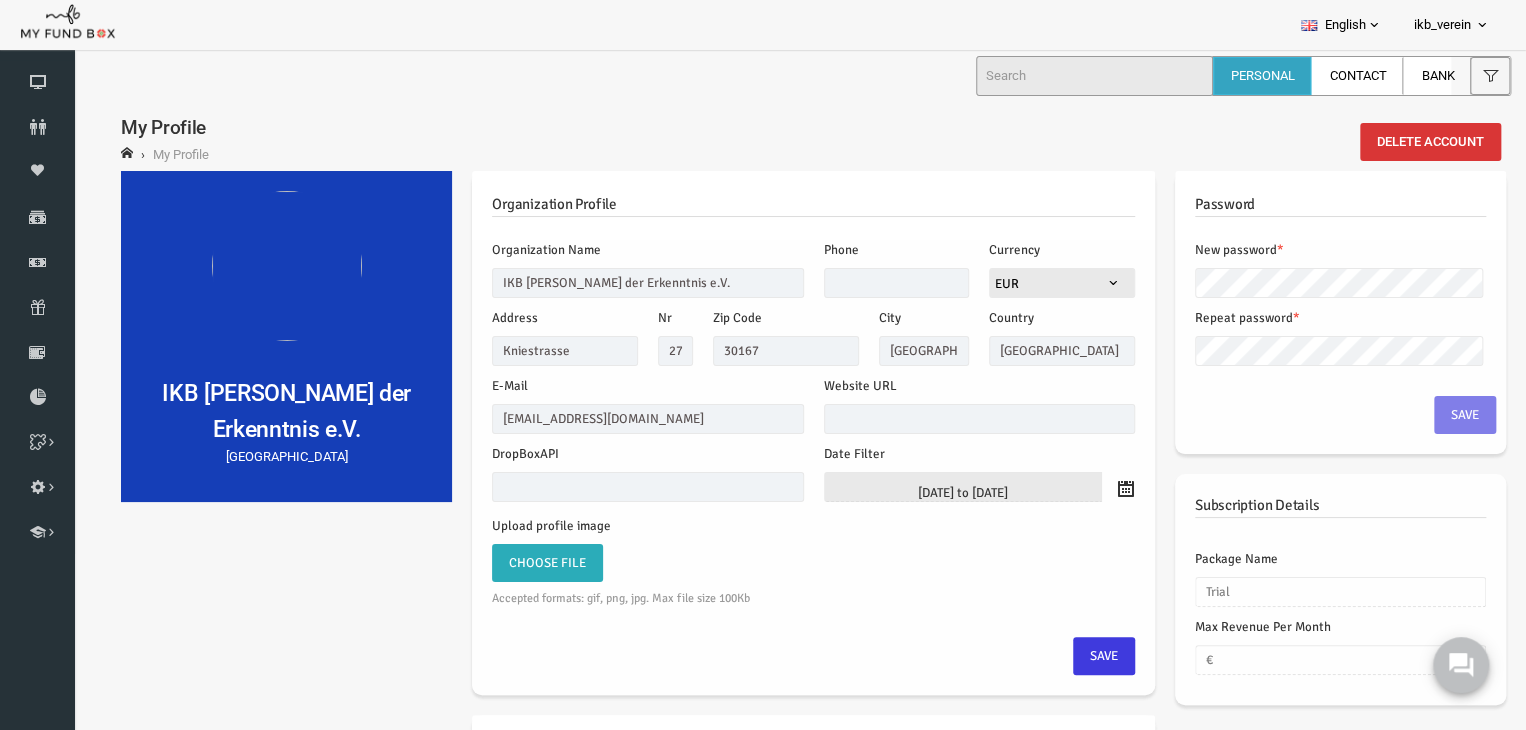 click on "Upload profile image
Choose File
No file selected Choose File
Accepted formats: gif, png, jpg. Max file size 100Kb
Tax Rate
%" at bounding box center (784, 566) 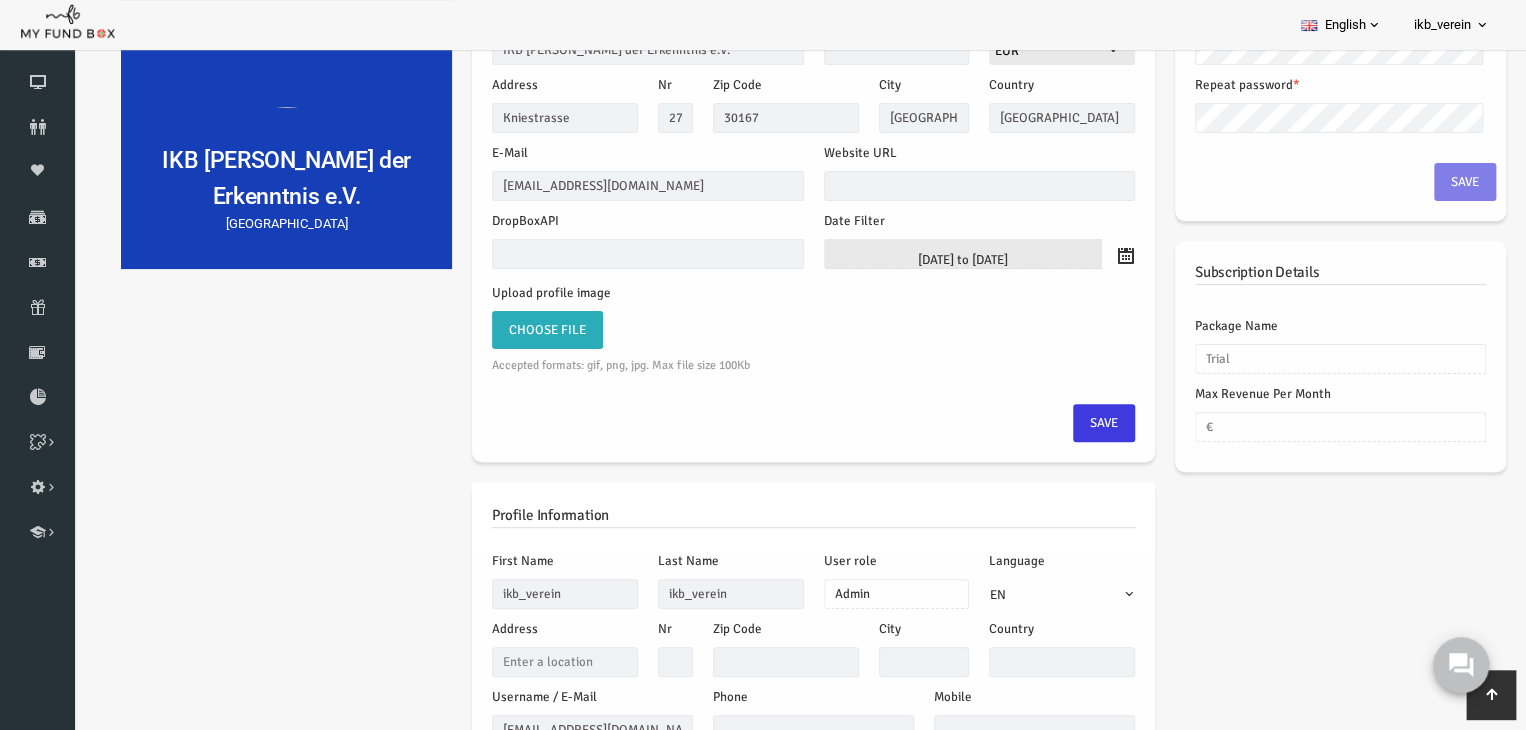 scroll, scrollTop: 329, scrollLeft: 0, axis: vertical 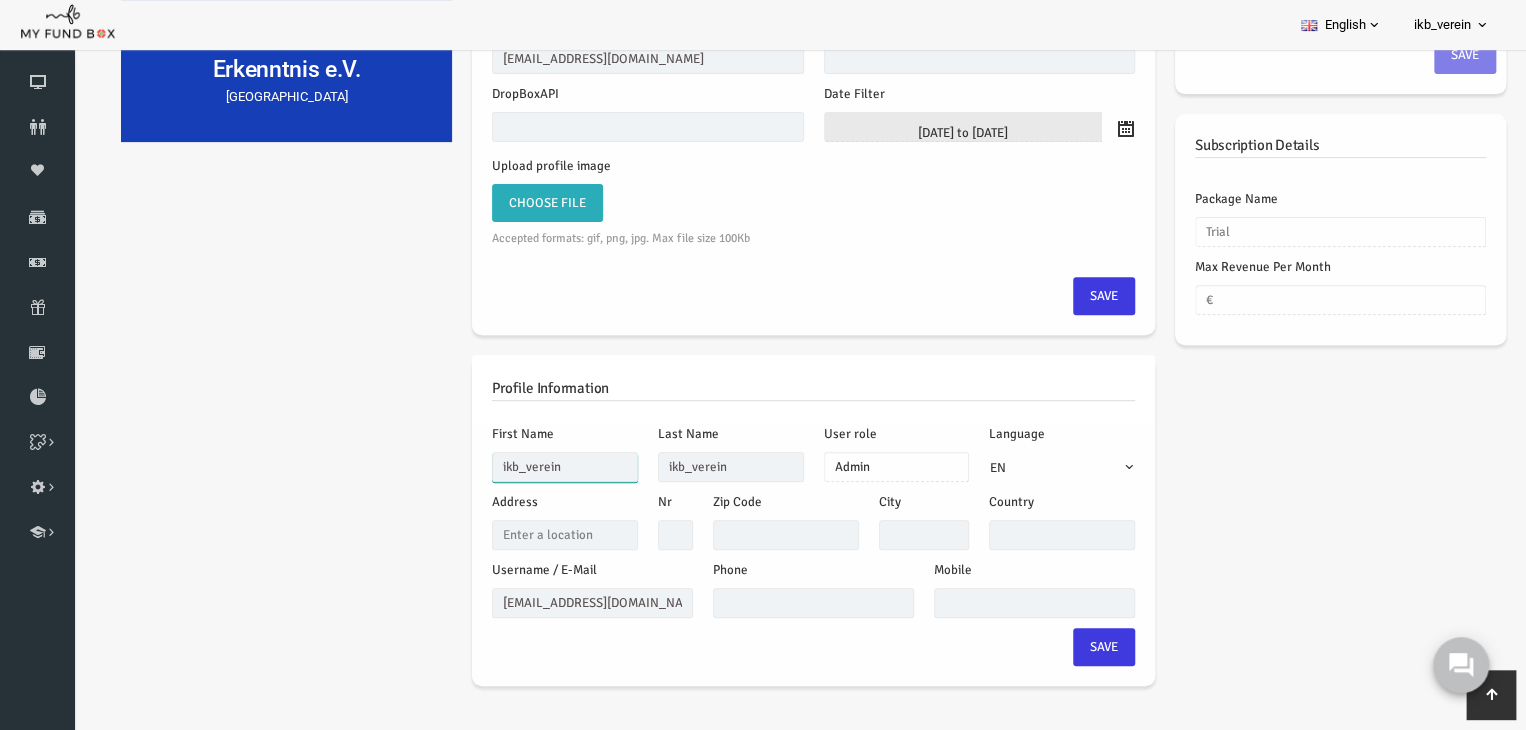drag, startPoint x: 533, startPoint y: 472, endPoint x: 388, endPoint y: 460, distance: 145.4957 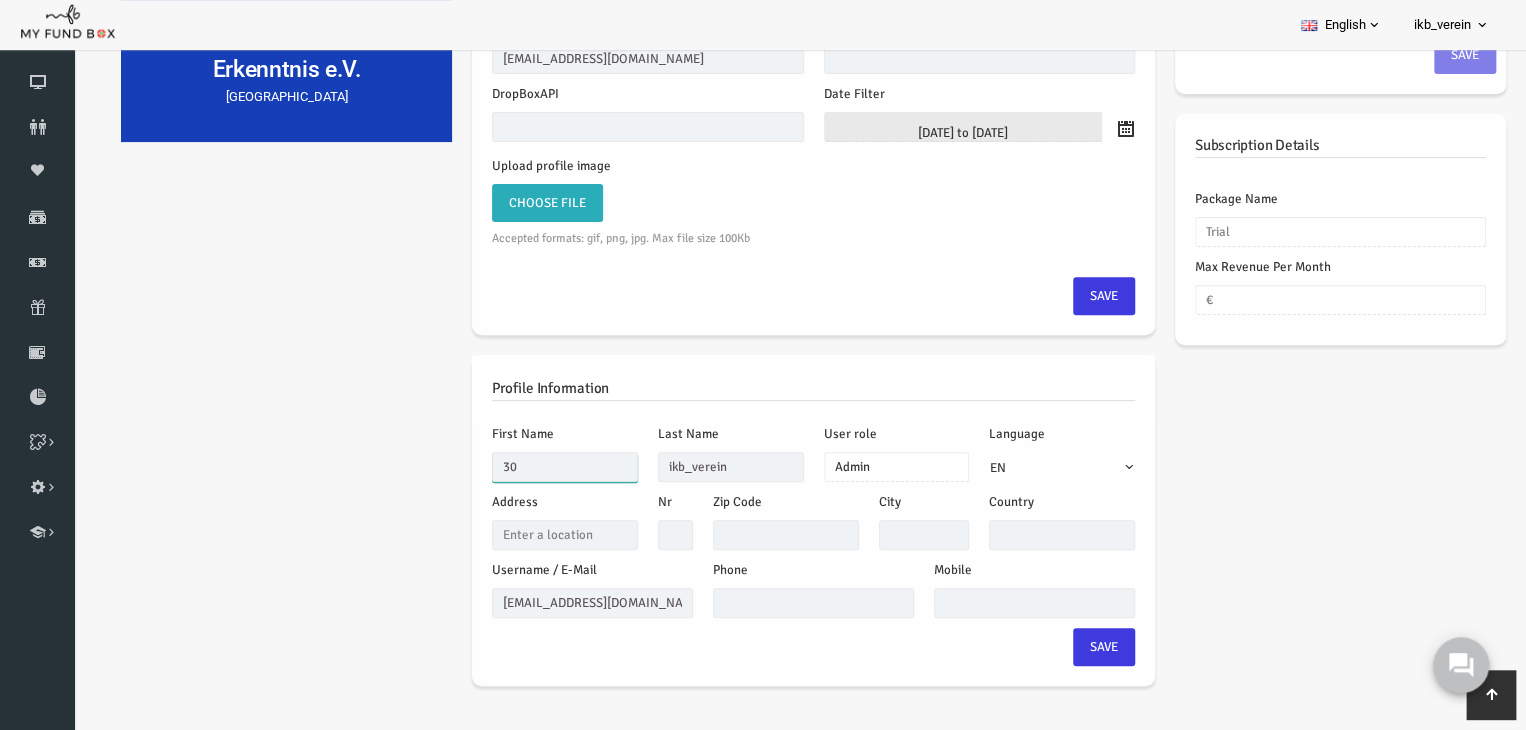 type on "3" 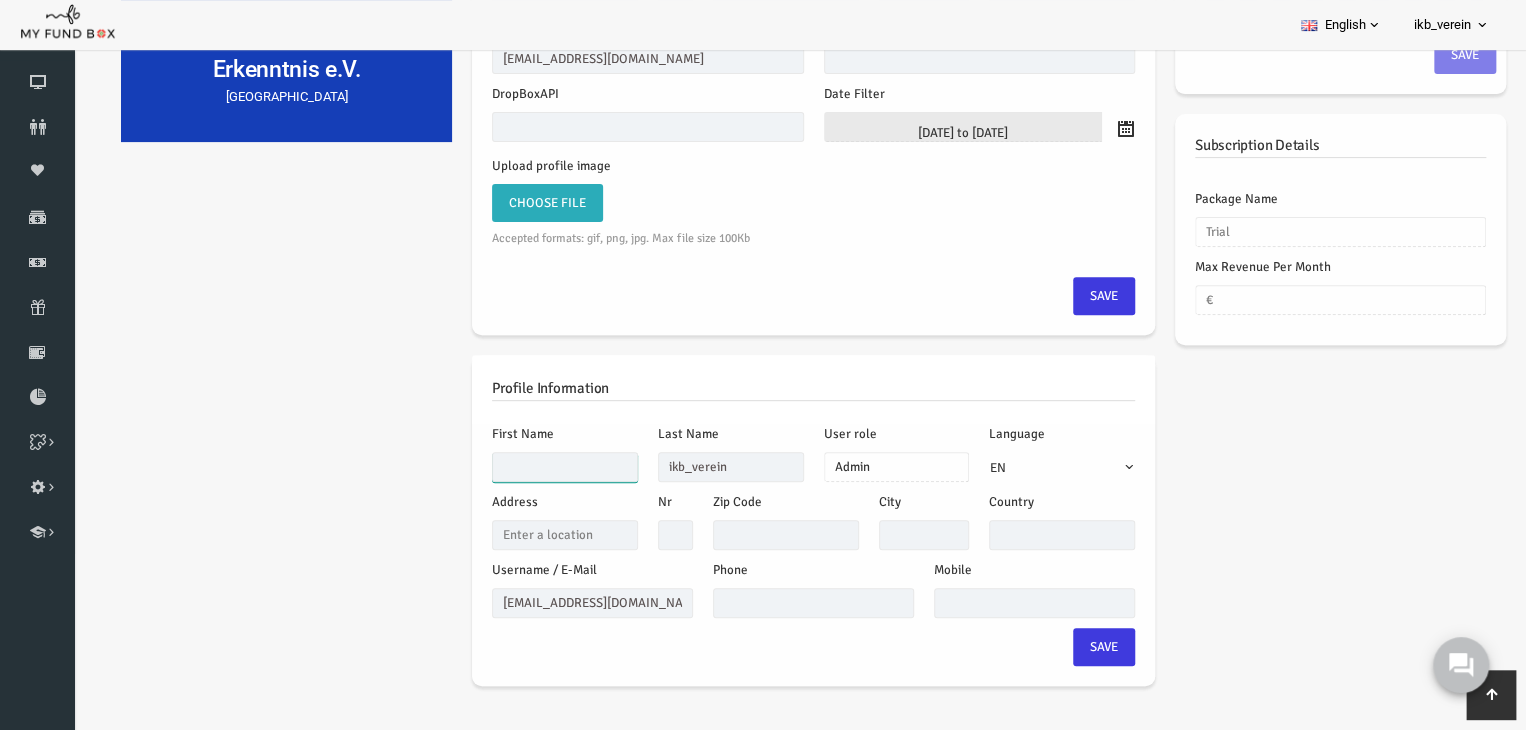 paste on "IKB [PERSON_NAME] der Erkenntnis e.V." 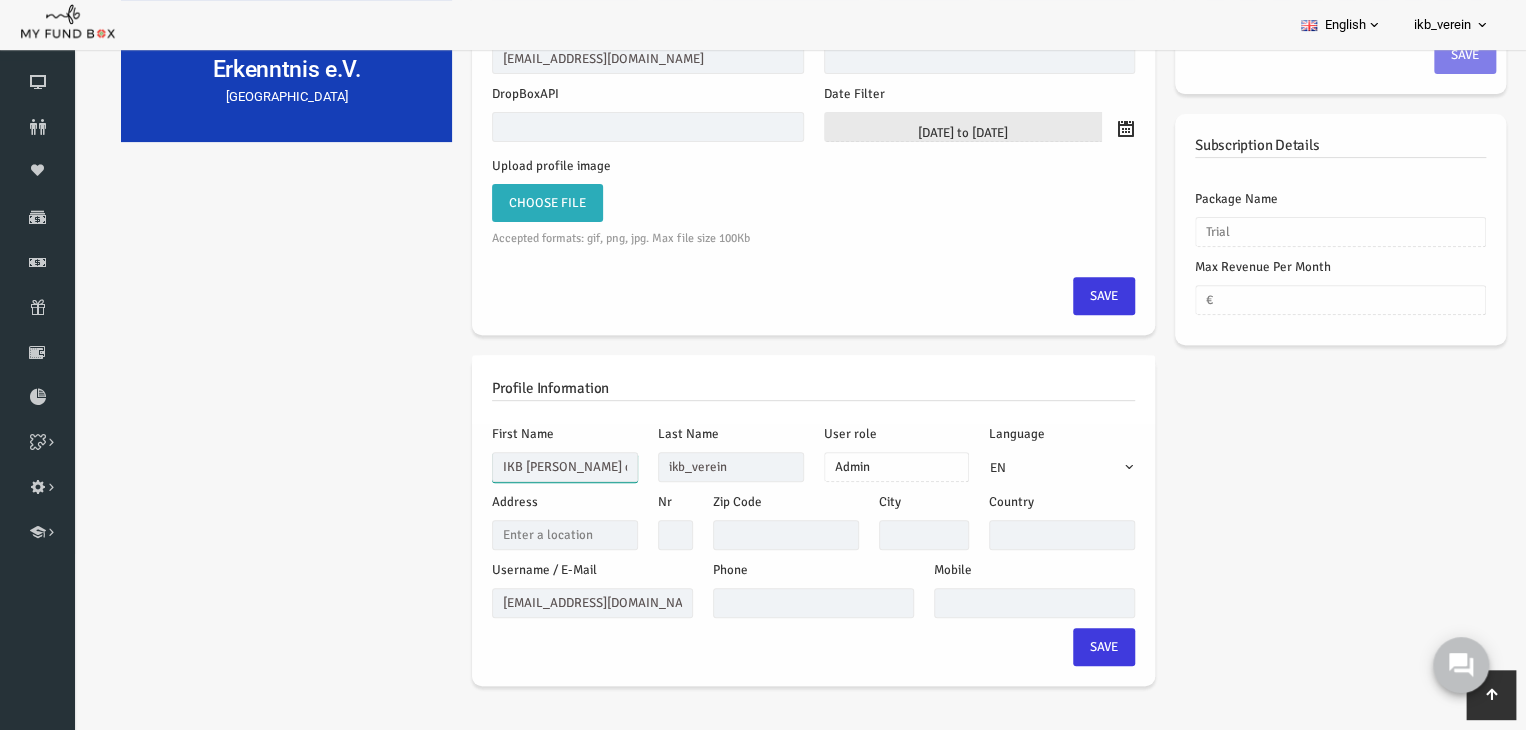 scroll, scrollTop: 0, scrollLeft: 46, axis: horizontal 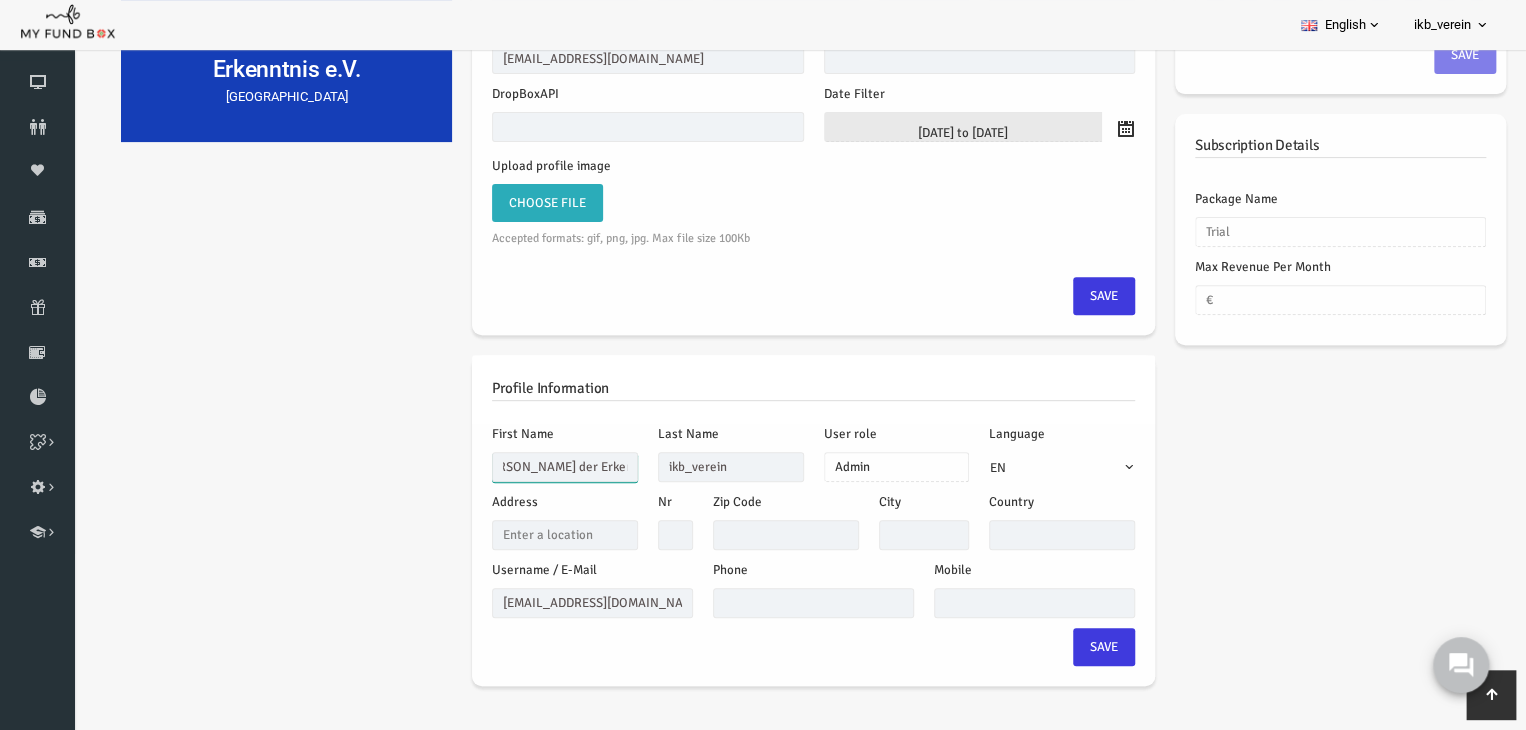 type on "IKB [PERSON_NAME] der Erkenntnis e.V." 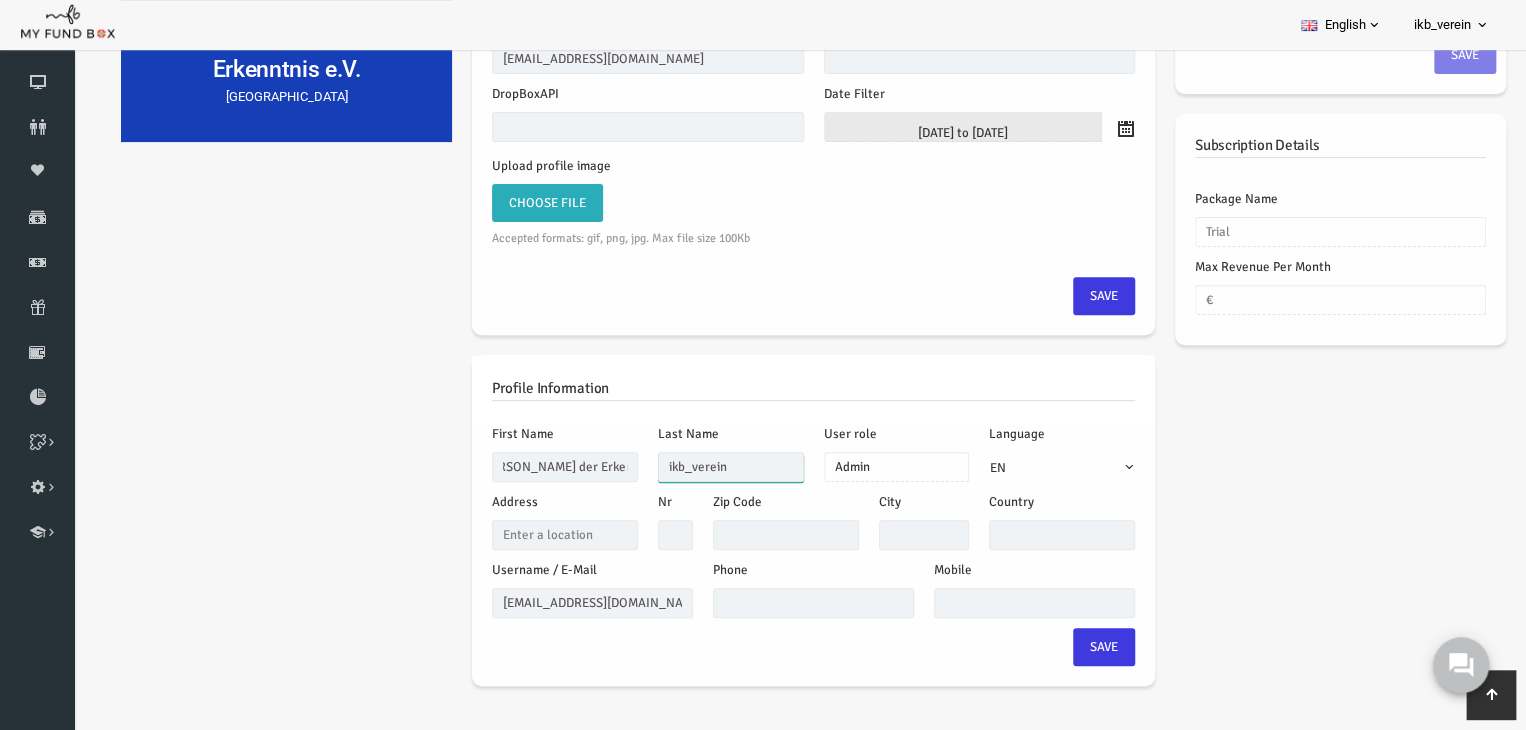 scroll, scrollTop: 0, scrollLeft: 0, axis: both 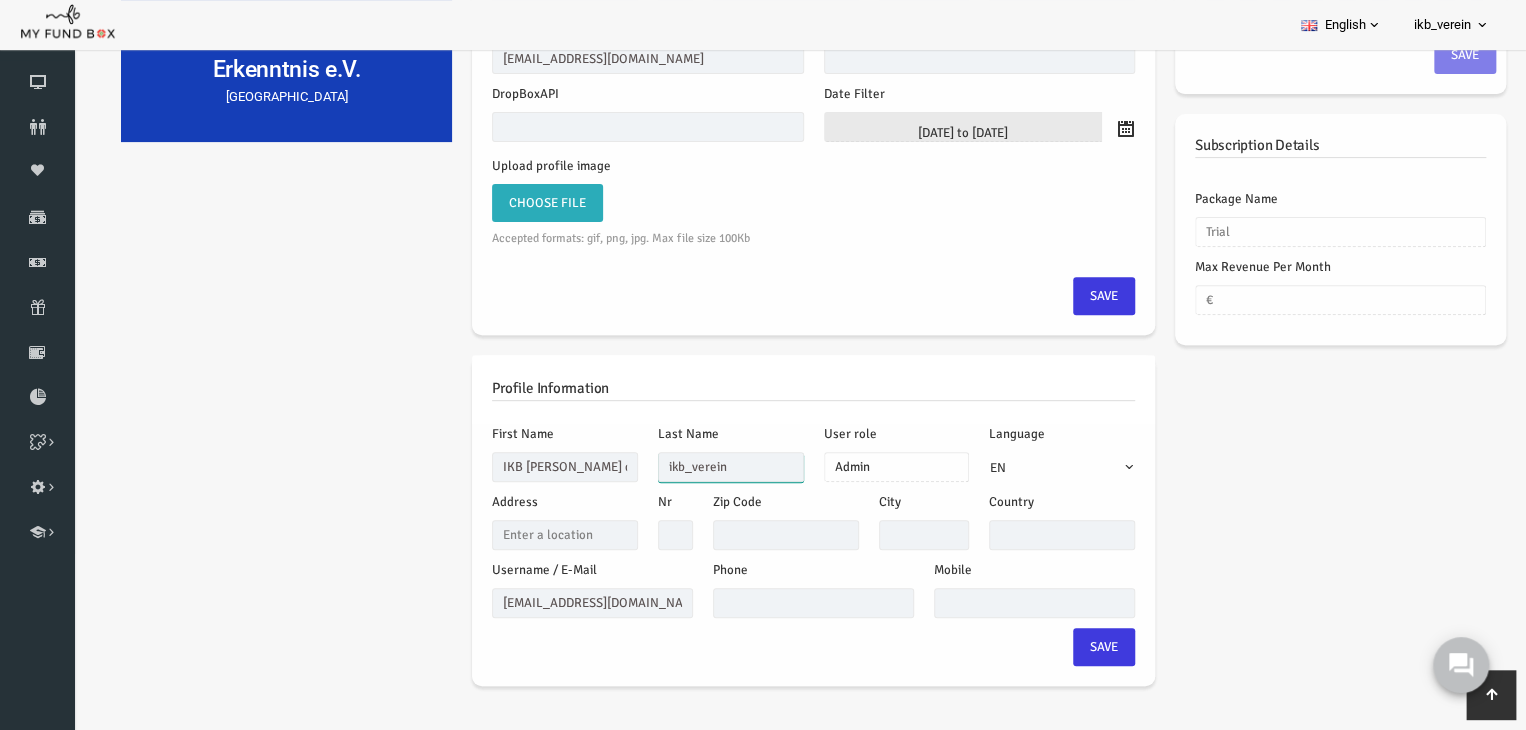 drag, startPoint x: 705, startPoint y: 458, endPoint x: 560, endPoint y: 482, distance: 146.9728 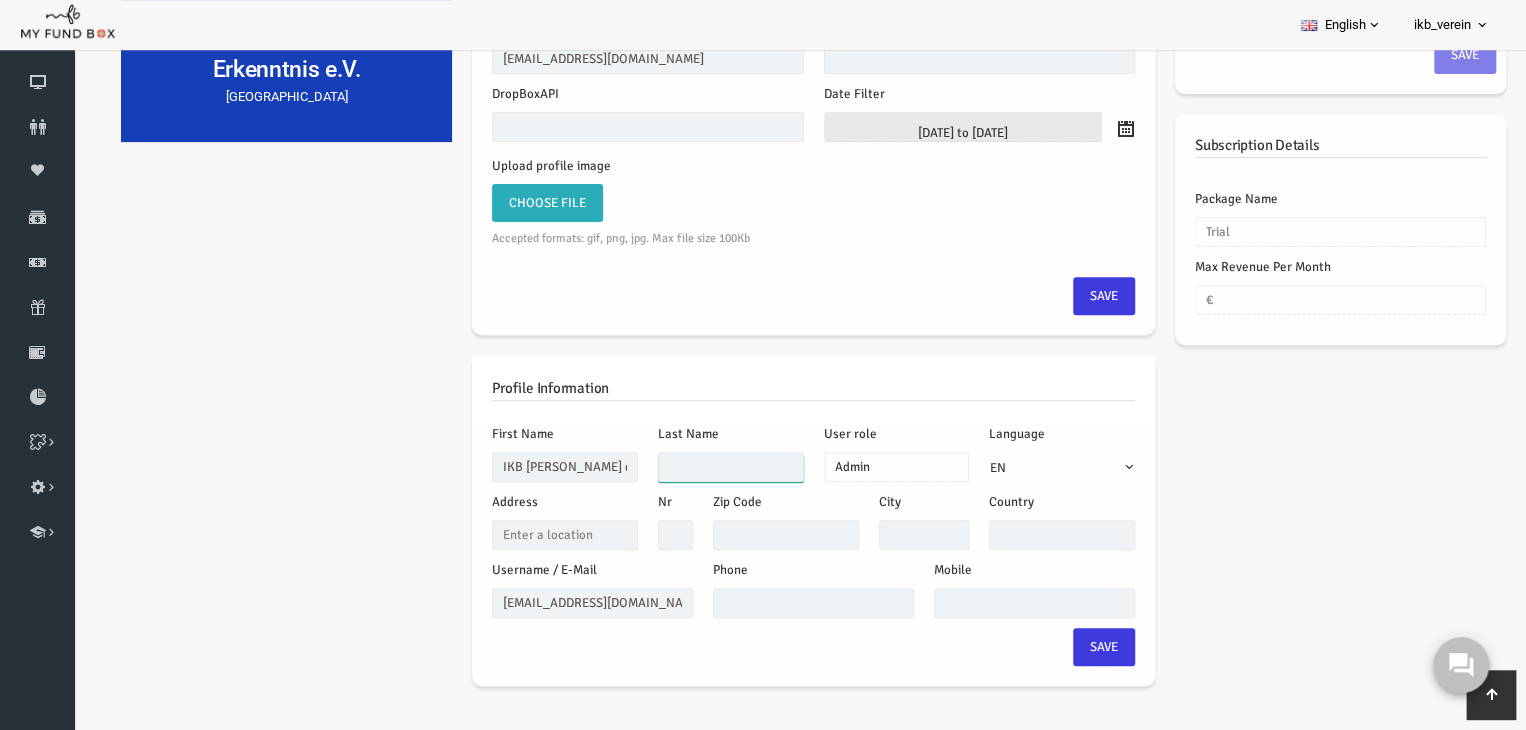 type 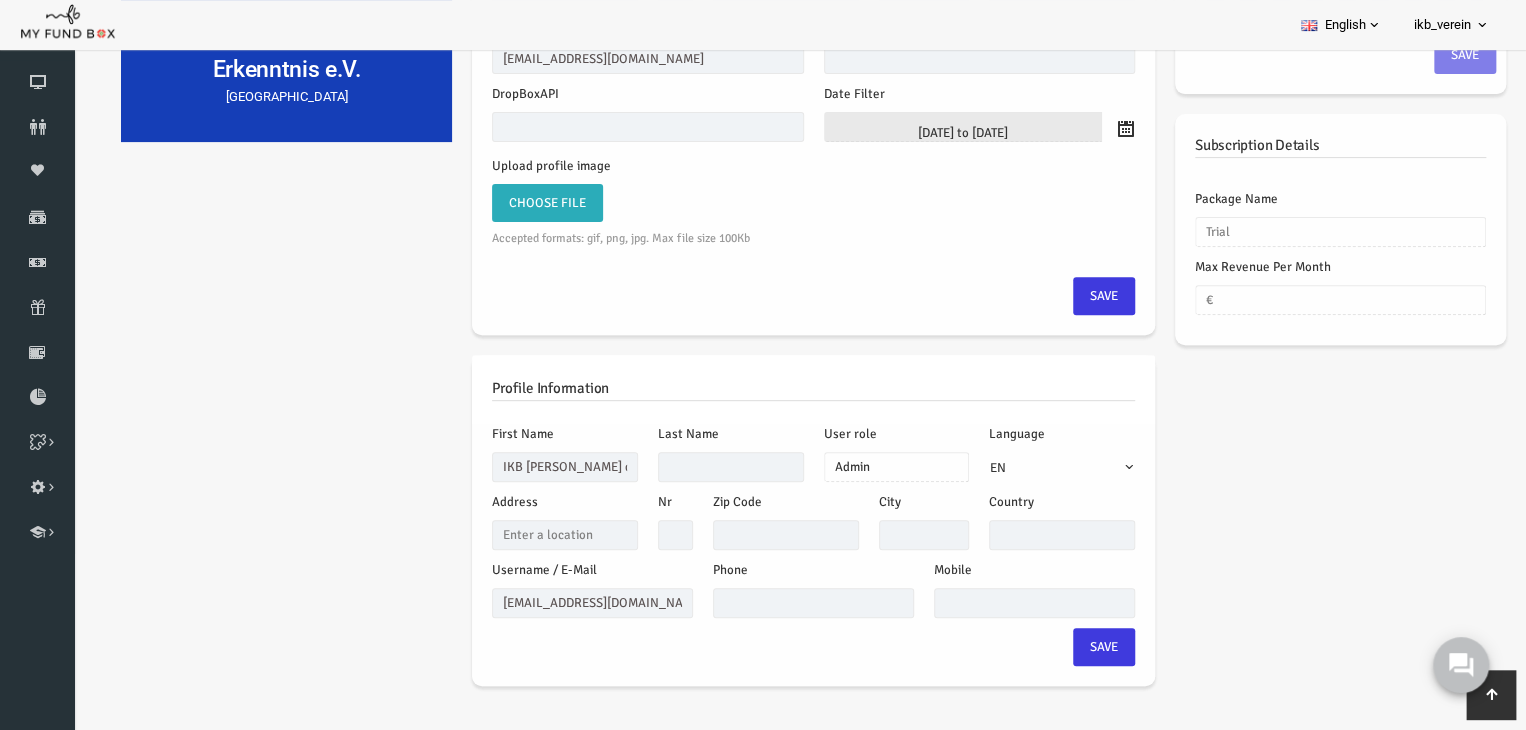 click on "IKB [PERSON_NAME] der Erkenntnis e.V.
[GEOGRAPHIC_DATA]
Organization Profile
Organization Name
IKB [PERSON_NAME] der Erkenntnis e.V.
Phone
Please enter valid number
Currency
INR
USD
EUR
GBP
AUD
NZD
TRY
CAD
ARS
[PERSON_NAME]
BRL CLP" at bounding box center (784, 258) 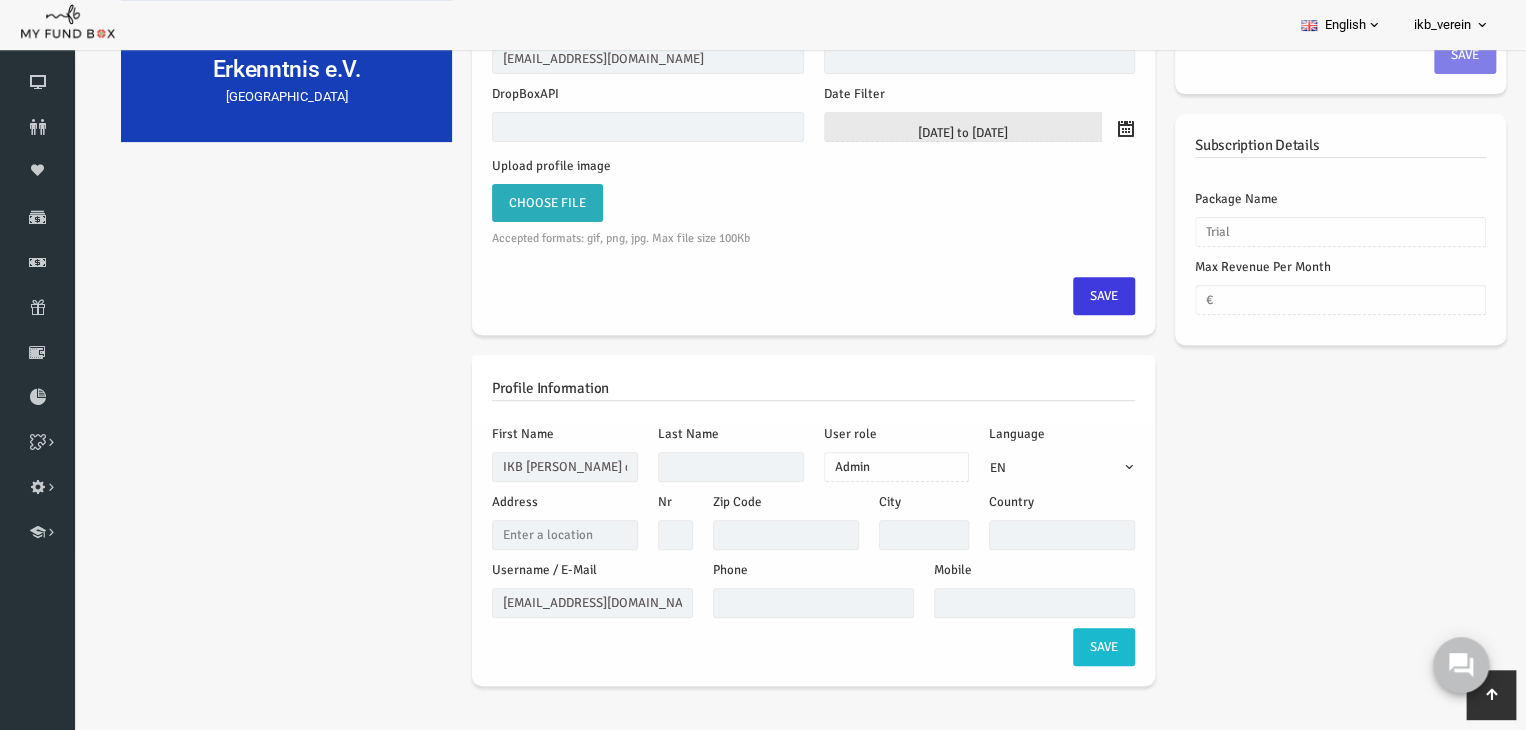 click on "Save" at bounding box center (1075, 647) 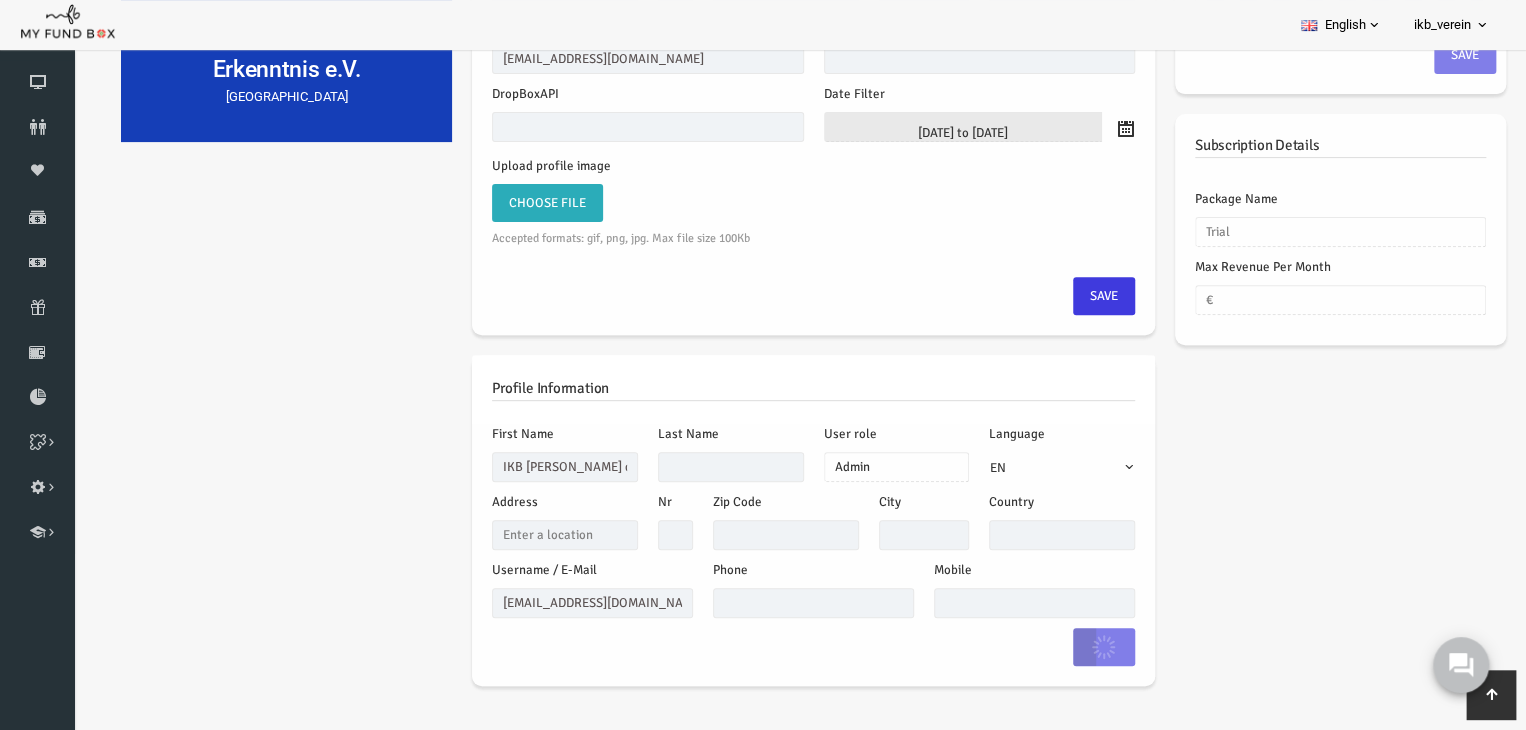 click on "IKB [PERSON_NAME] der Erkenntnis e.V.
[GEOGRAPHIC_DATA]
Organization Profile
Organization Name
IKB [PERSON_NAME] der Erkenntnis e.V.
Phone
Please enter valid number
Currency
INR
USD
EUR
GBP
AUD
NZD
TRY
CAD
ARS
[PERSON_NAME]
BRL CLP" at bounding box center (784, 258) 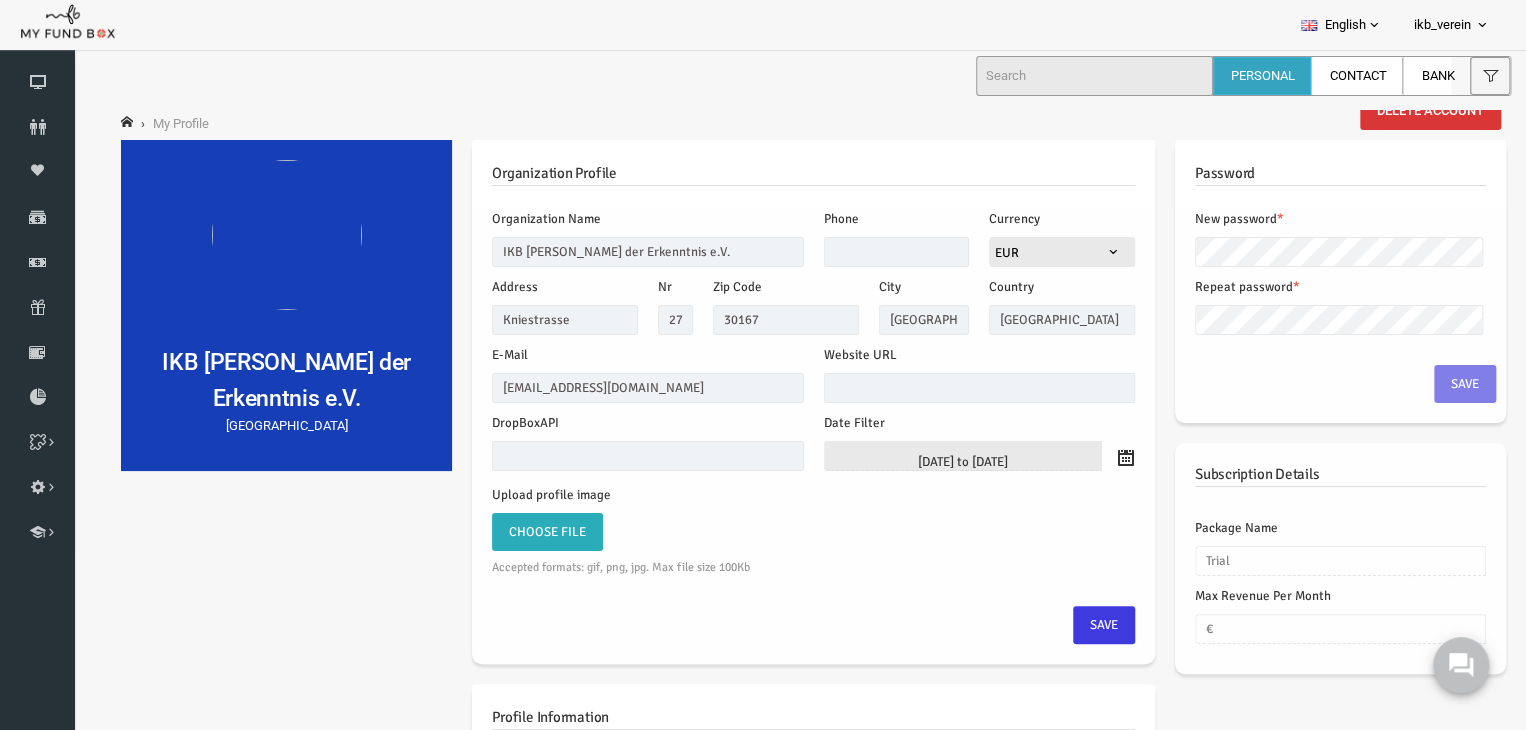 scroll, scrollTop: 329, scrollLeft: 0, axis: vertical 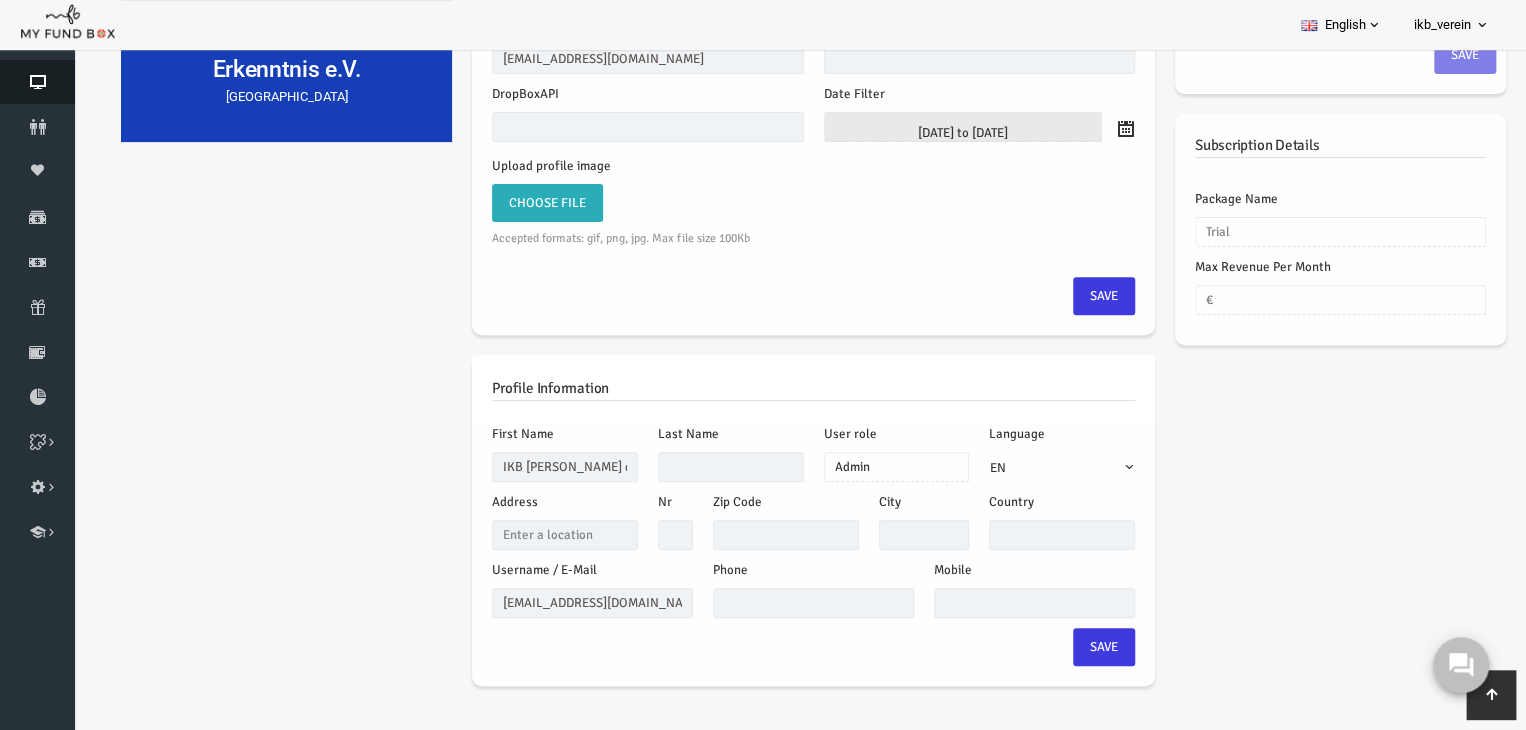click at bounding box center [37, 82] 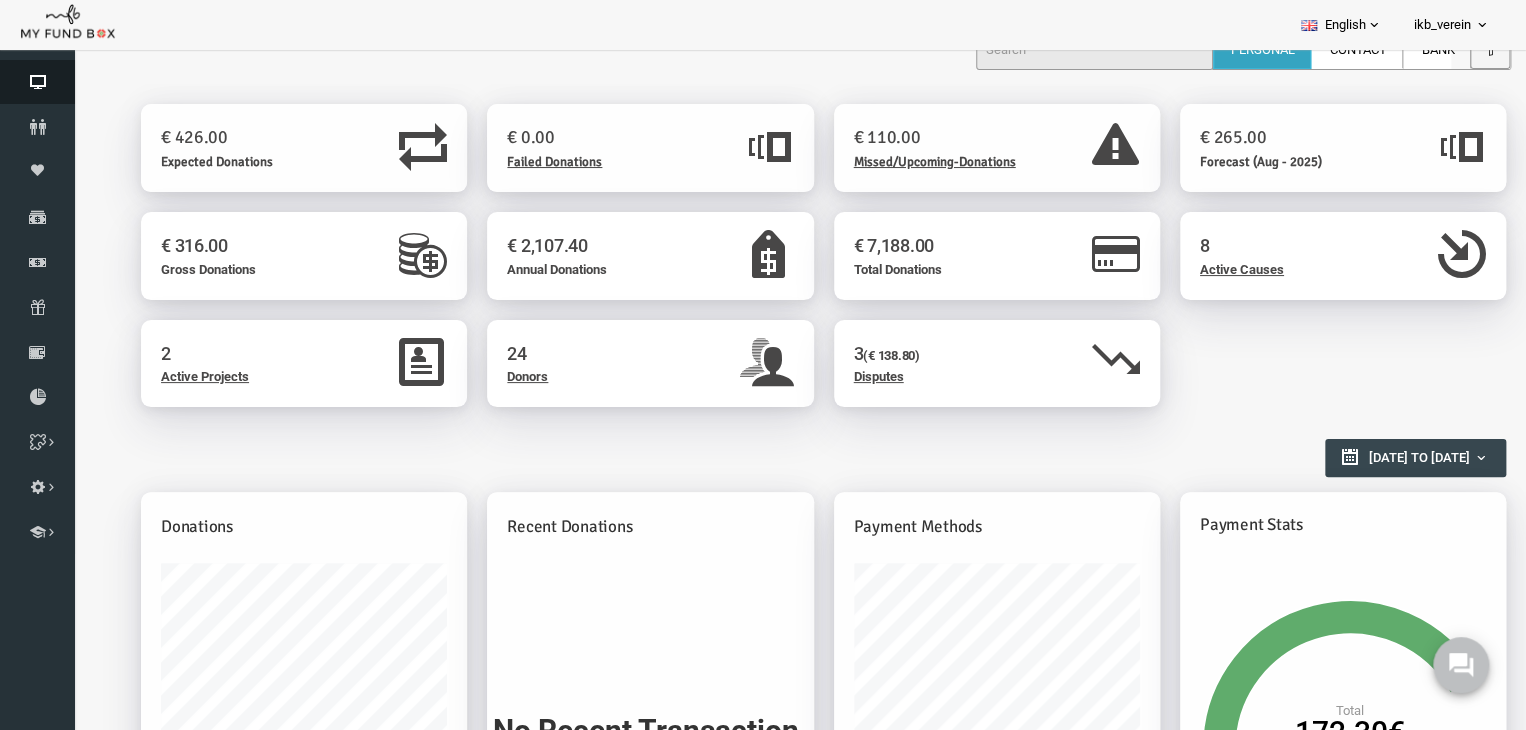 scroll, scrollTop: 0, scrollLeft: 0, axis: both 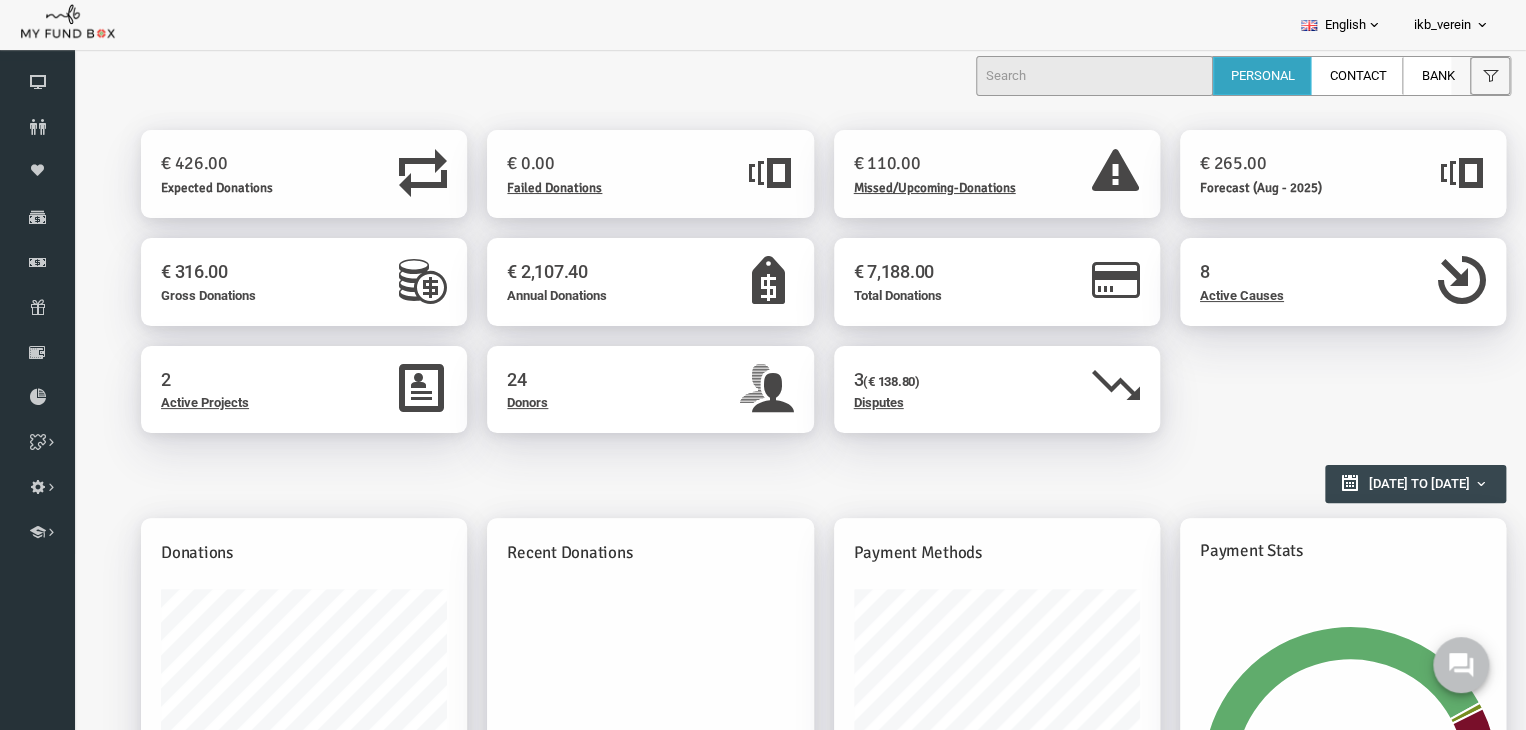 click on "Reports Overview" at bounding box center (784, 473) 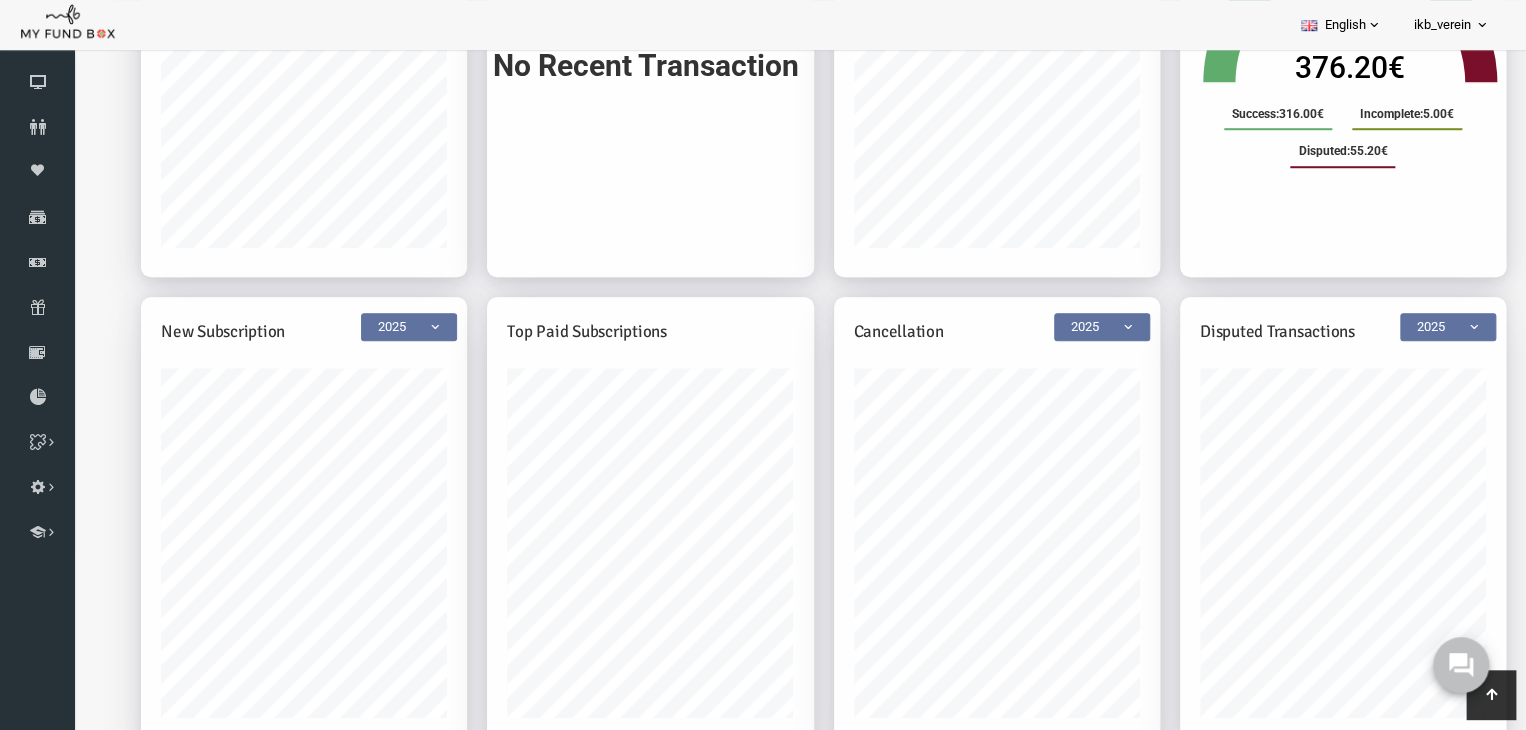 scroll, scrollTop: 763, scrollLeft: 0, axis: vertical 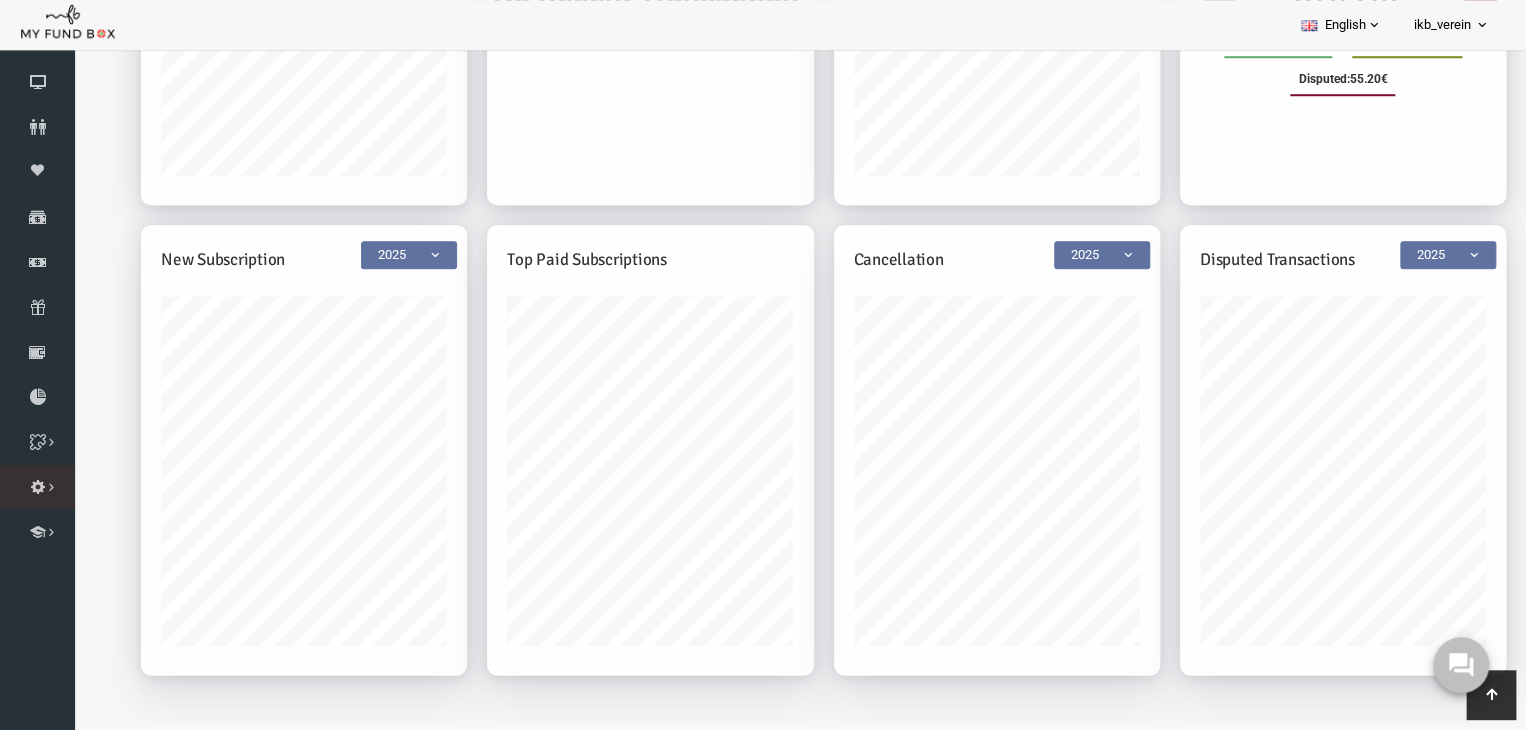 click at bounding box center [0, 0] 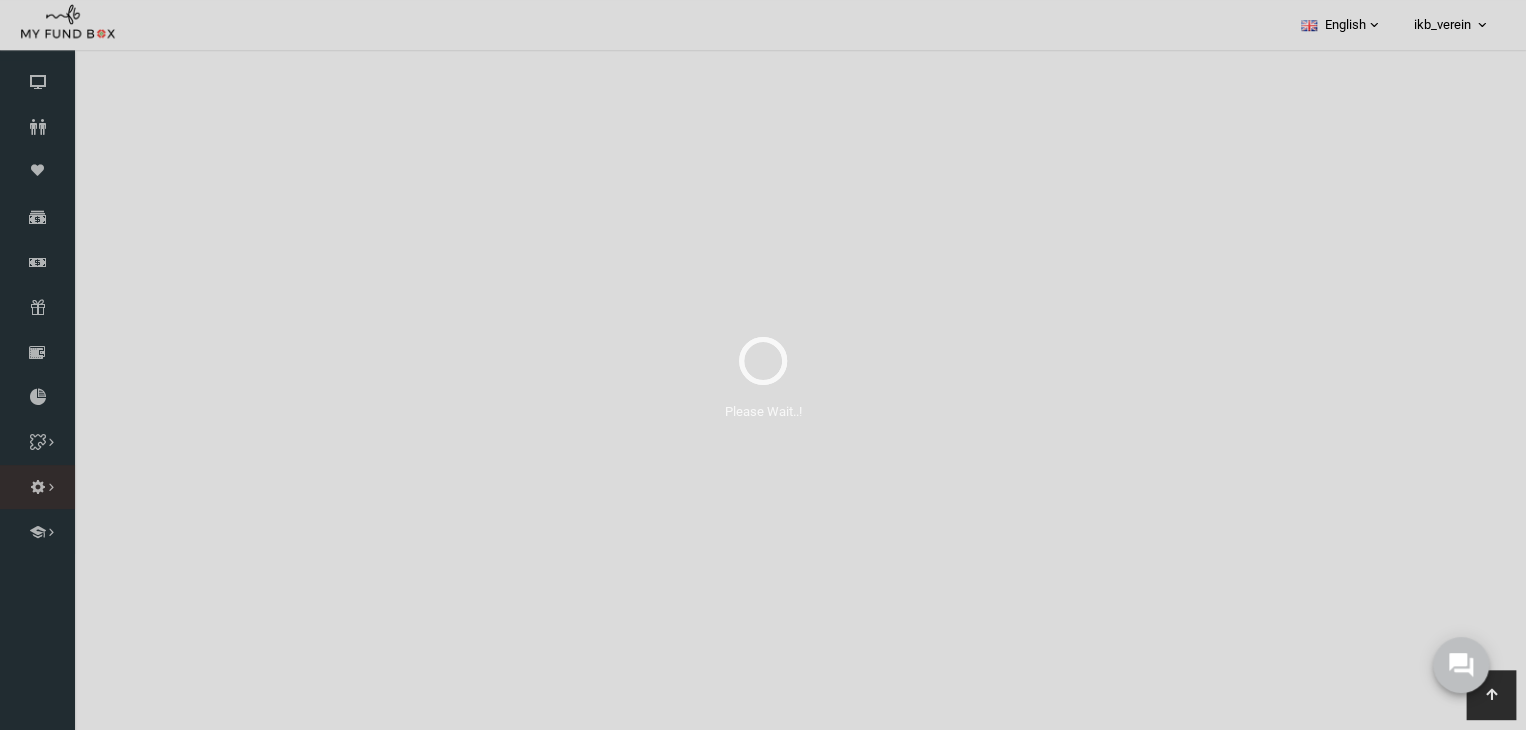 scroll, scrollTop: 0, scrollLeft: 0, axis: both 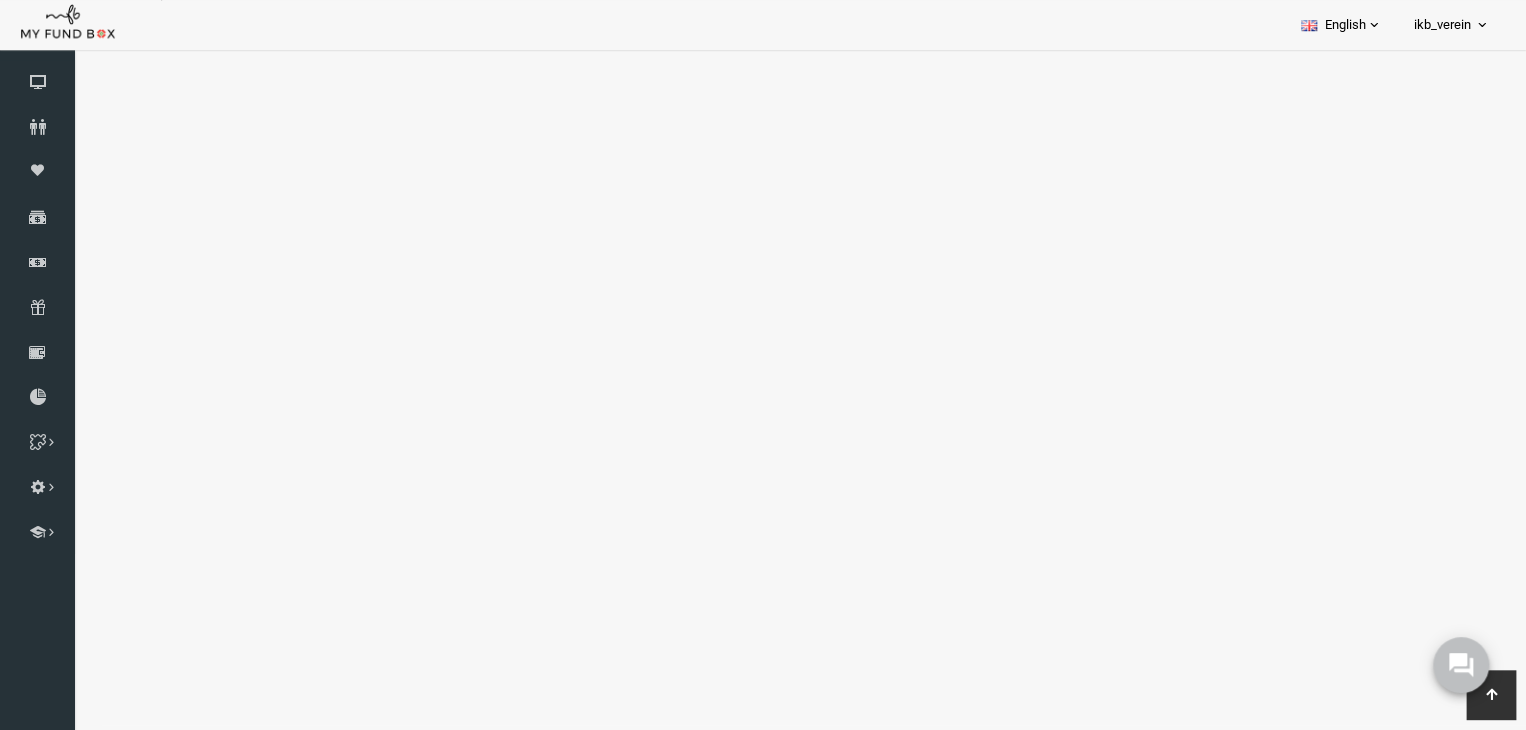 select on "100" 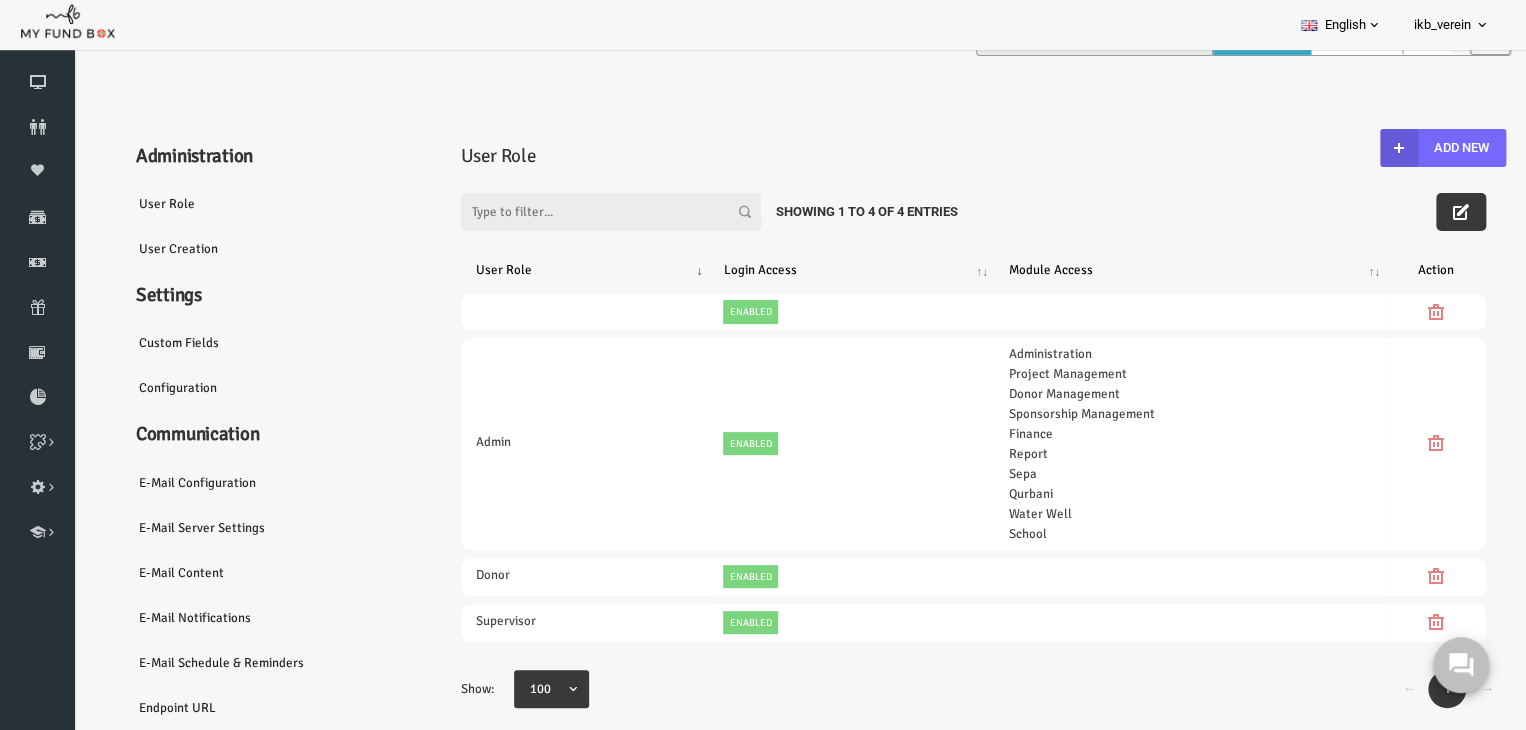 scroll, scrollTop: 73, scrollLeft: 0, axis: vertical 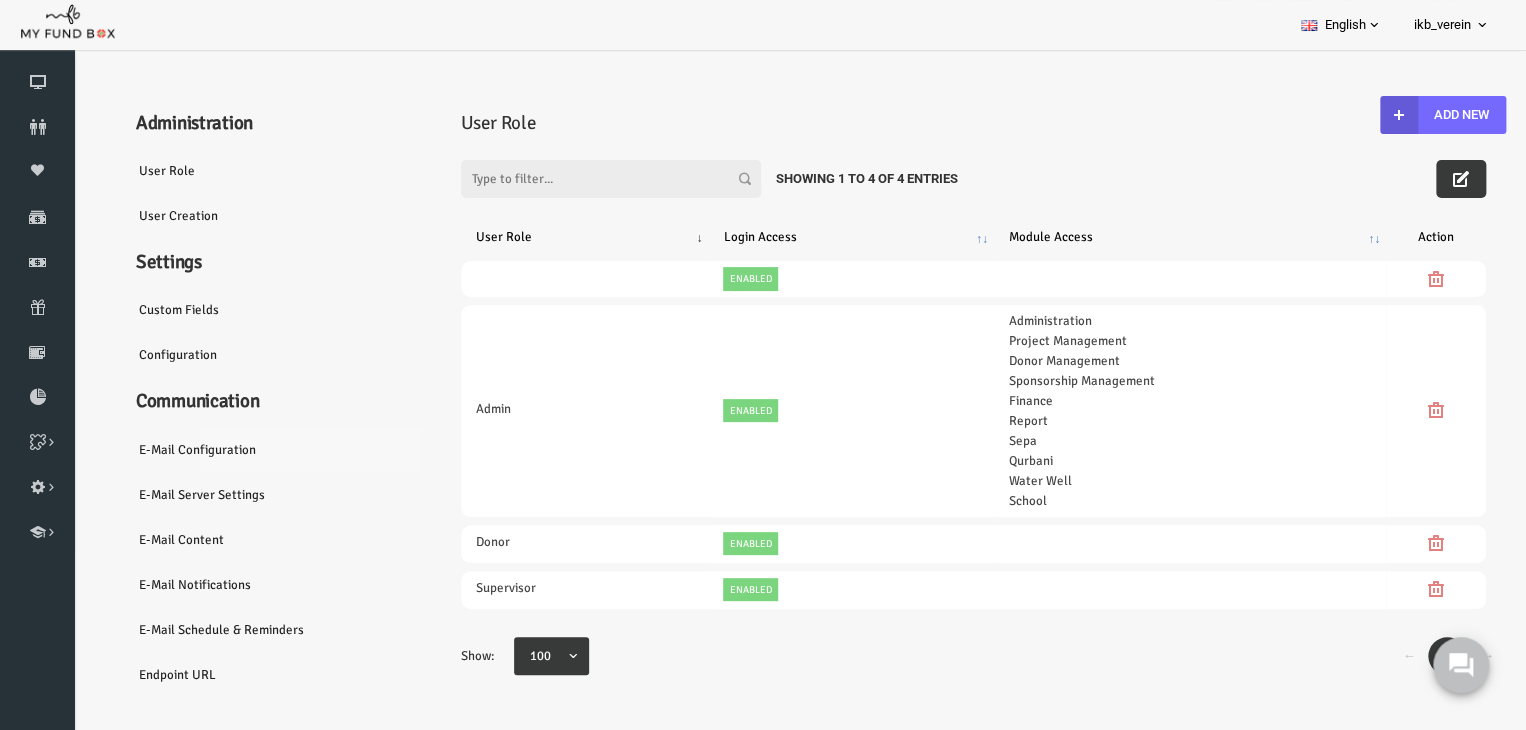 click on "E-Mail Configuration" at bounding box center (242, 450) 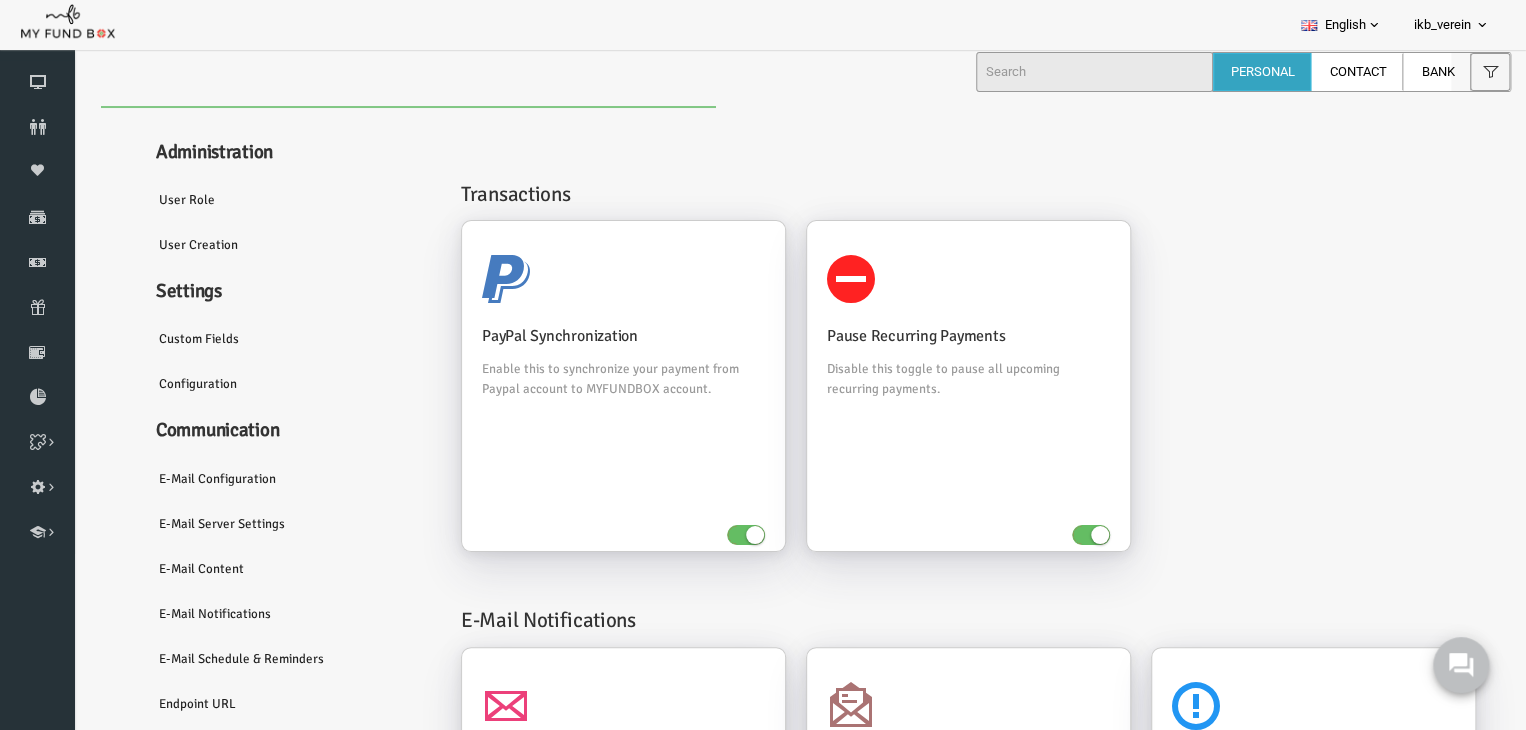 scroll, scrollTop: 0, scrollLeft: 0, axis: both 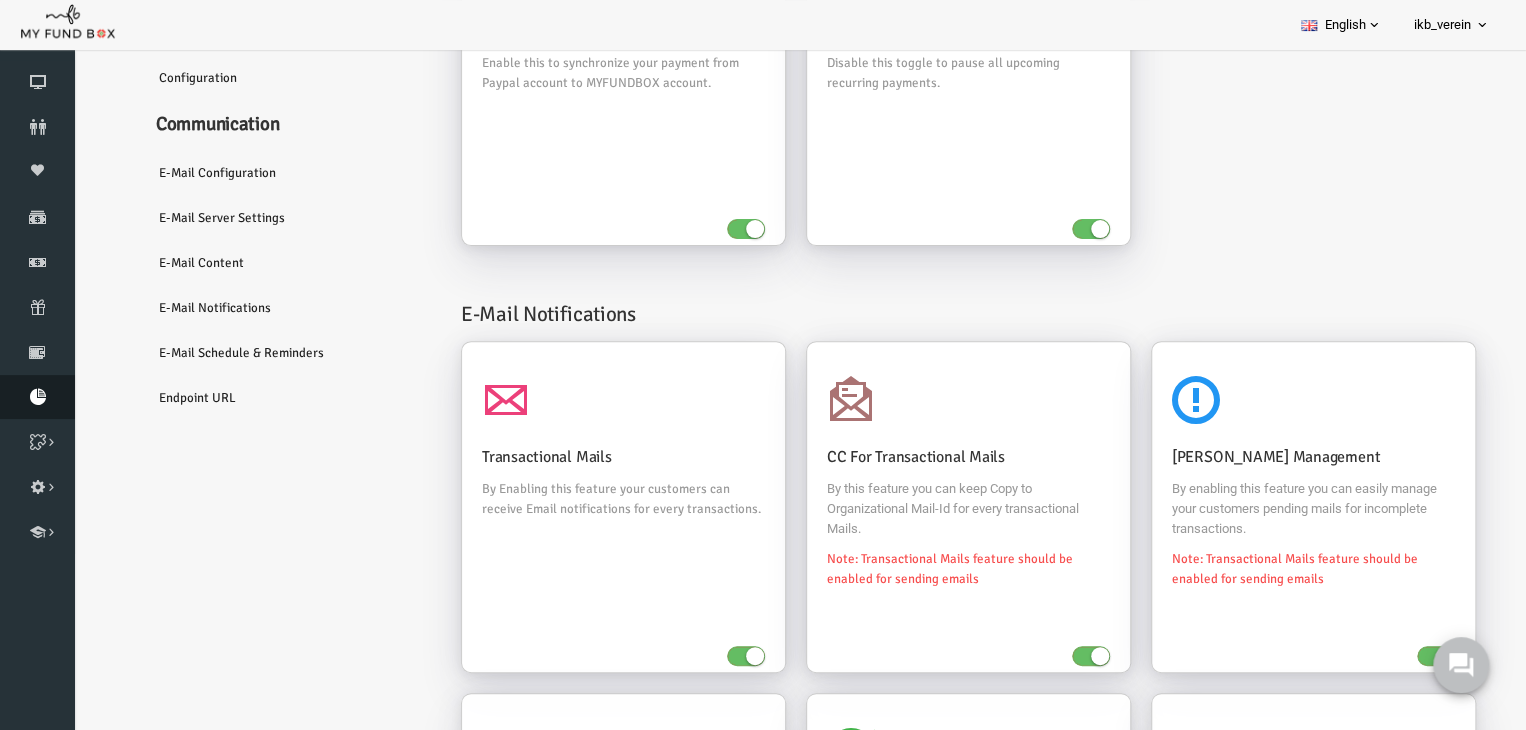 click at bounding box center [37, 397] 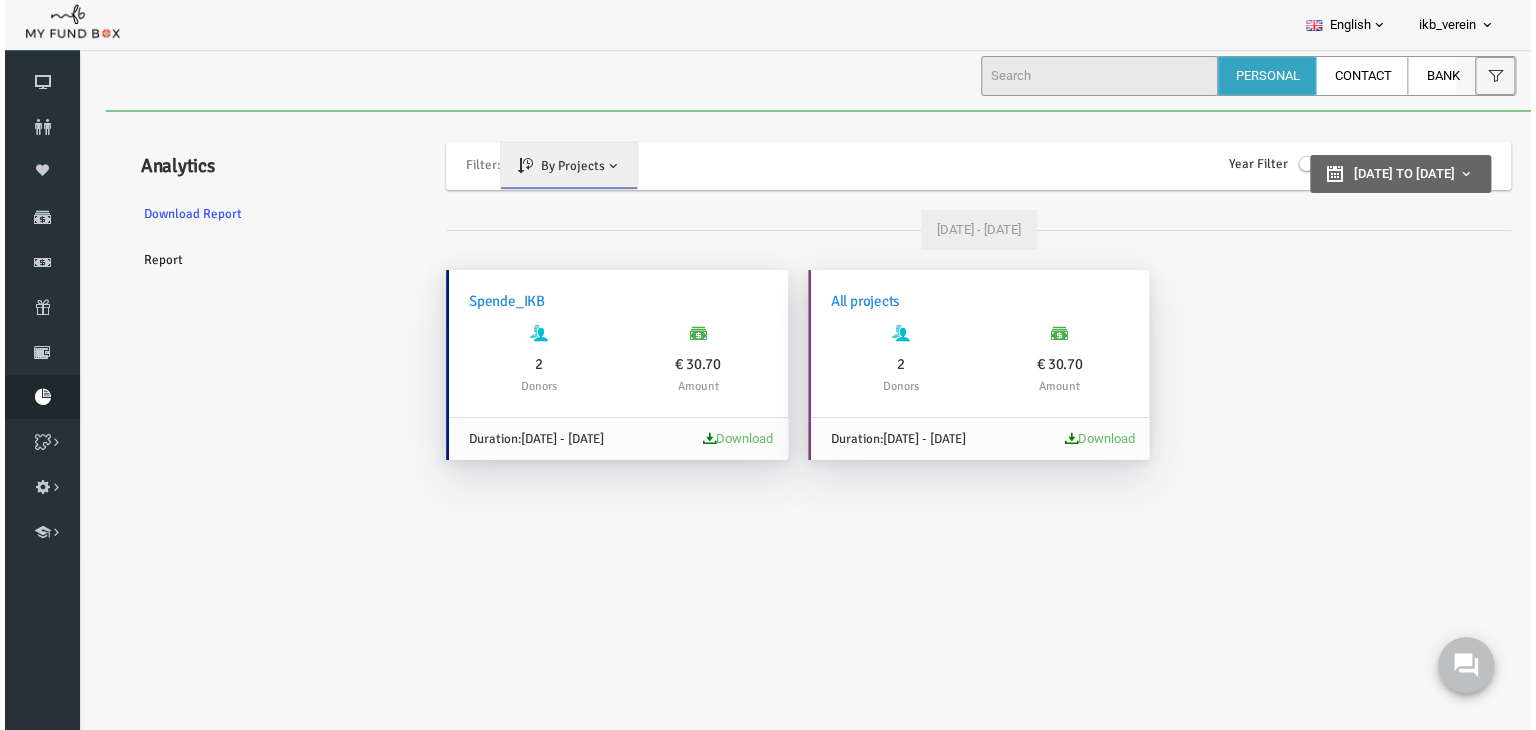 scroll, scrollTop: 0, scrollLeft: 0, axis: both 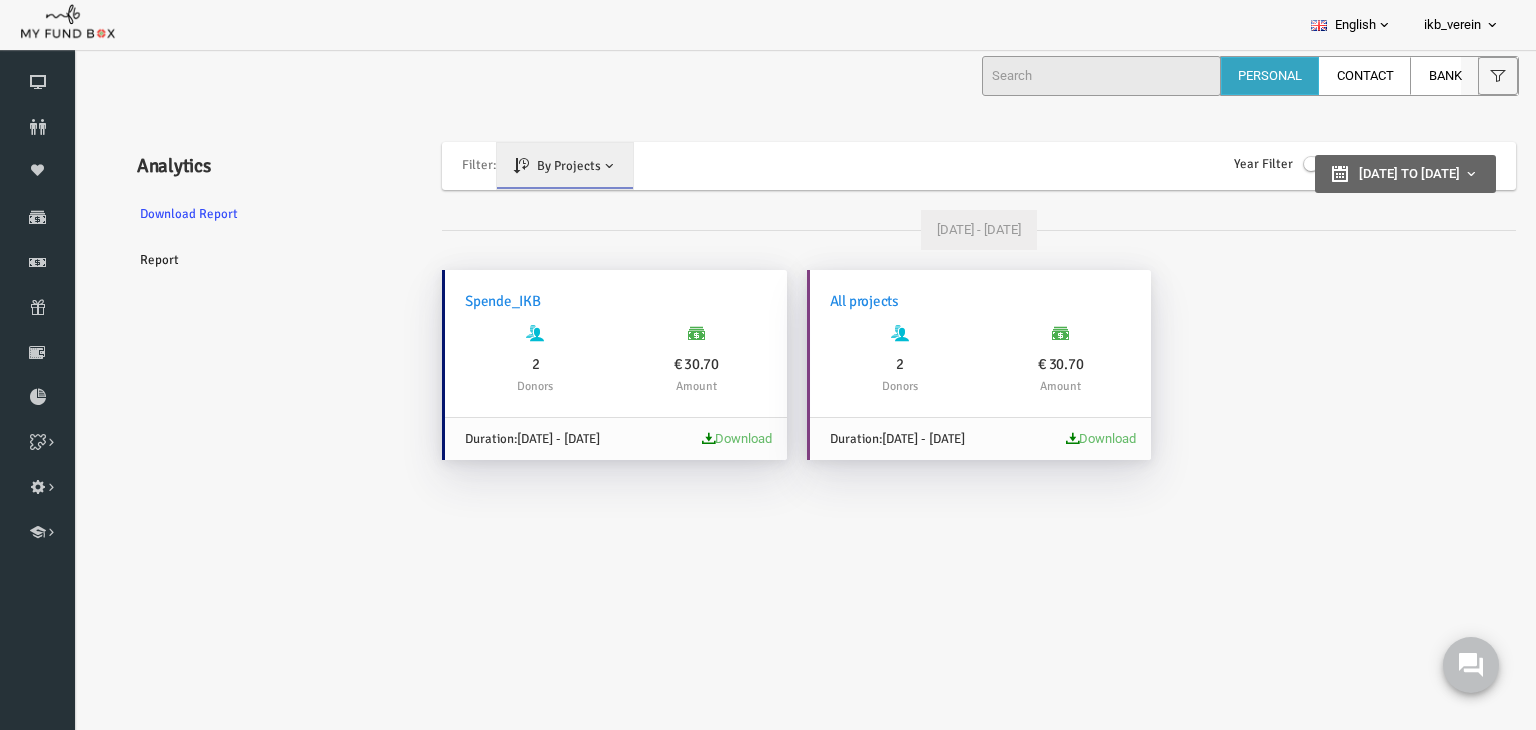 click on "Spende_IKB" at bounding box center [586, 301] 